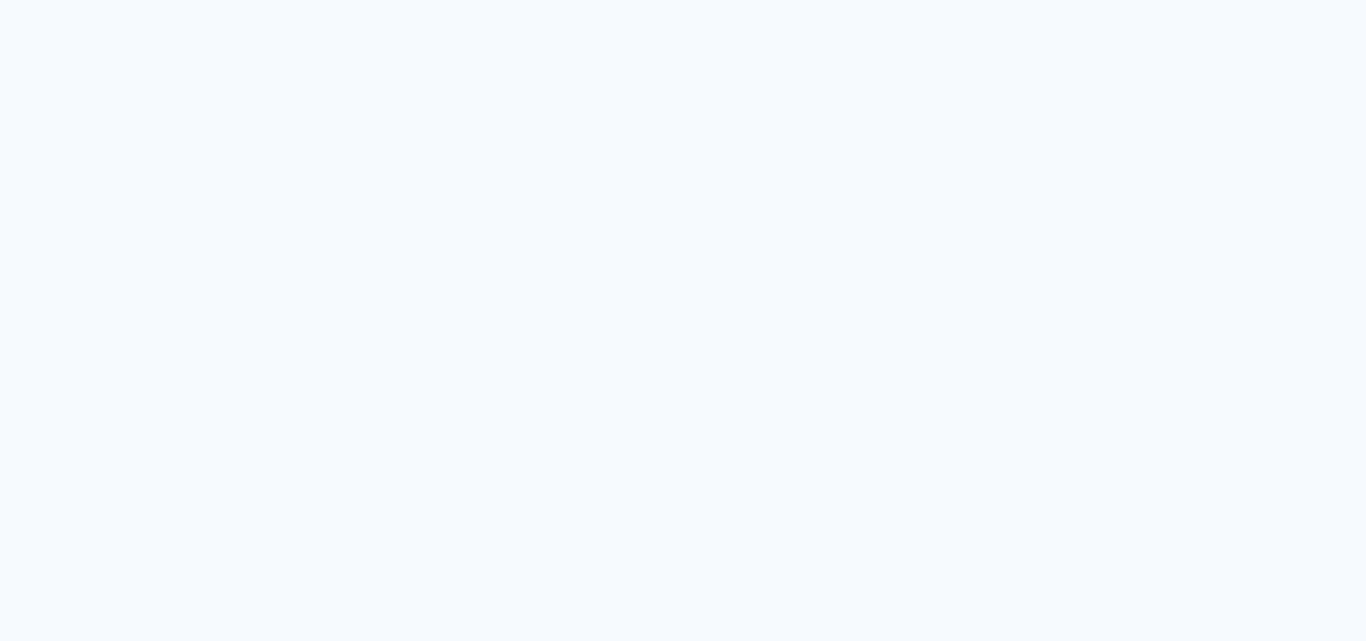 scroll, scrollTop: 0, scrollLeft: 0, axis: both 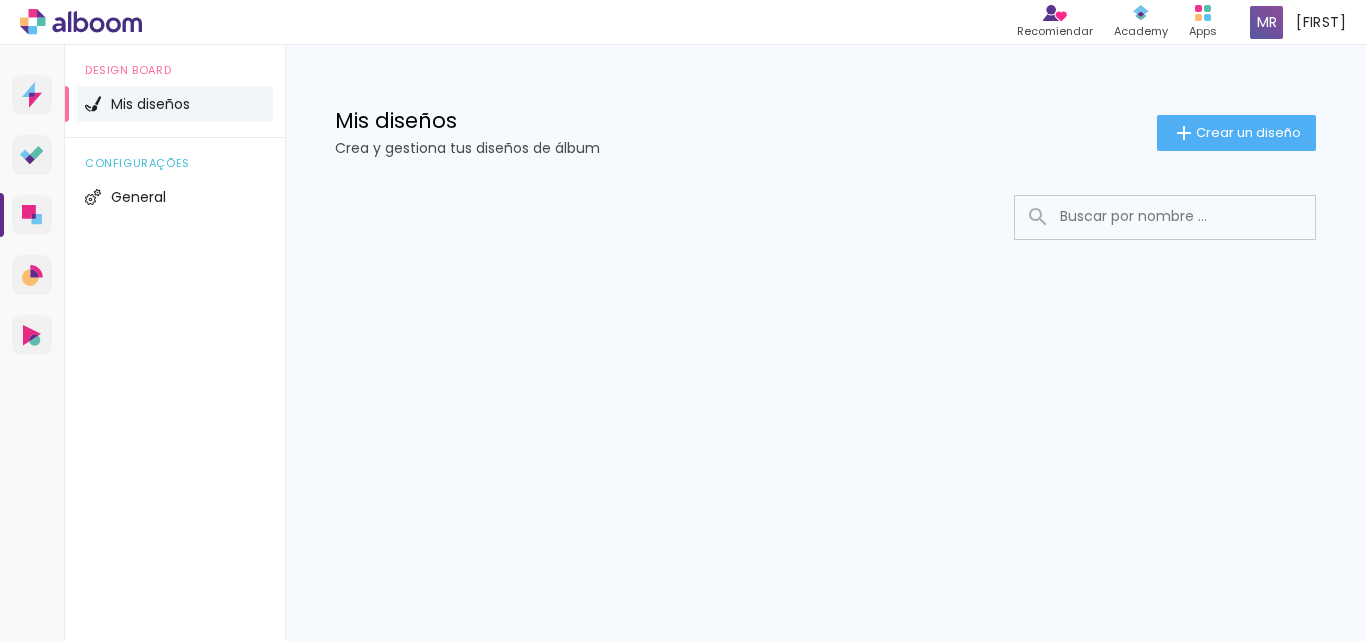 click 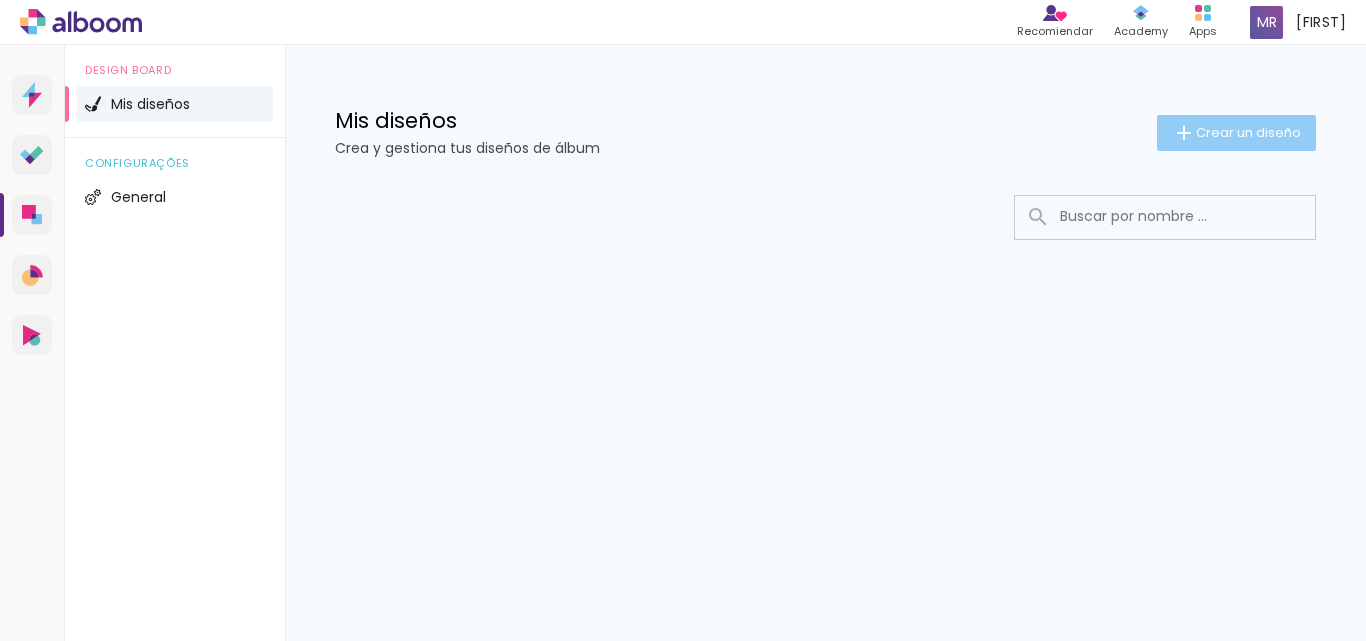 click on "Crear un diseño" 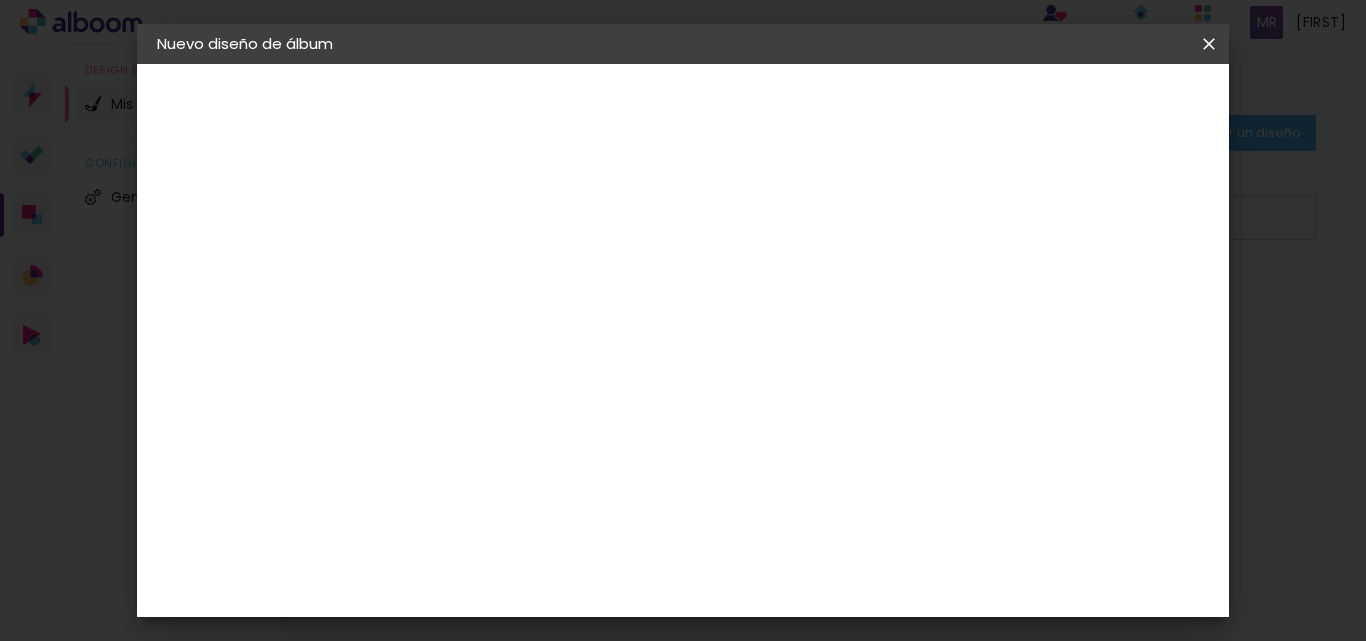 click at bounding box center (484, 268) 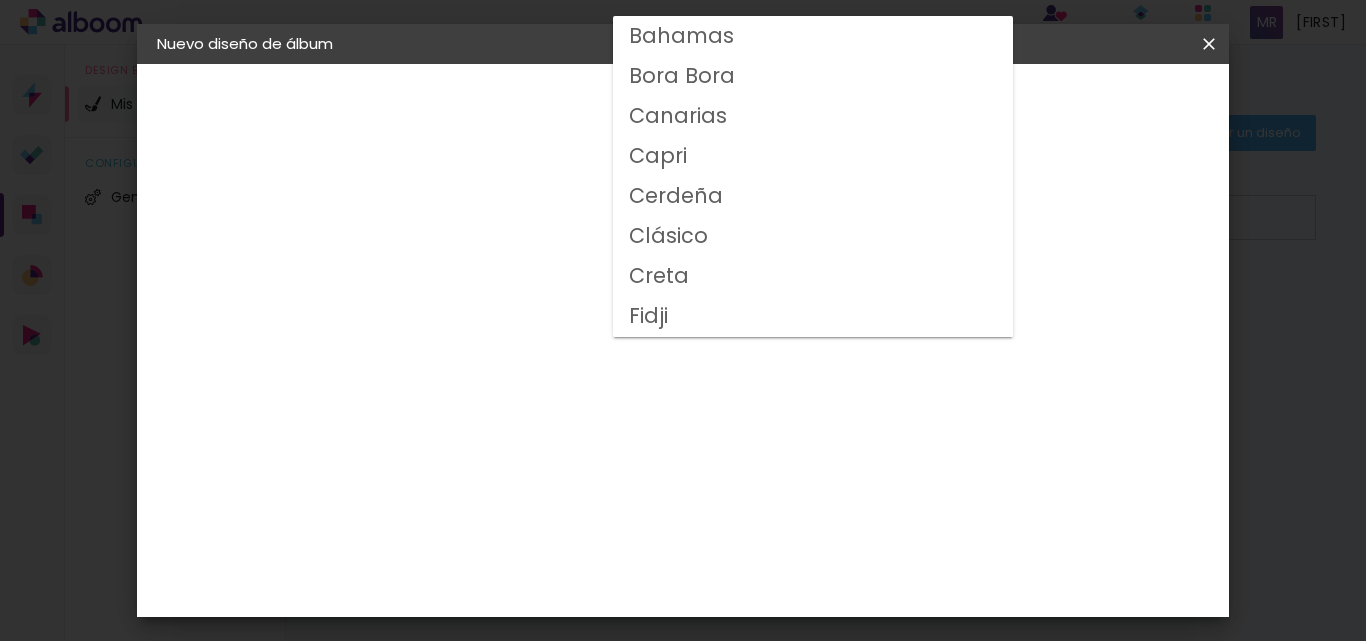 click on "Clásico" at bounding box center [813, 236] 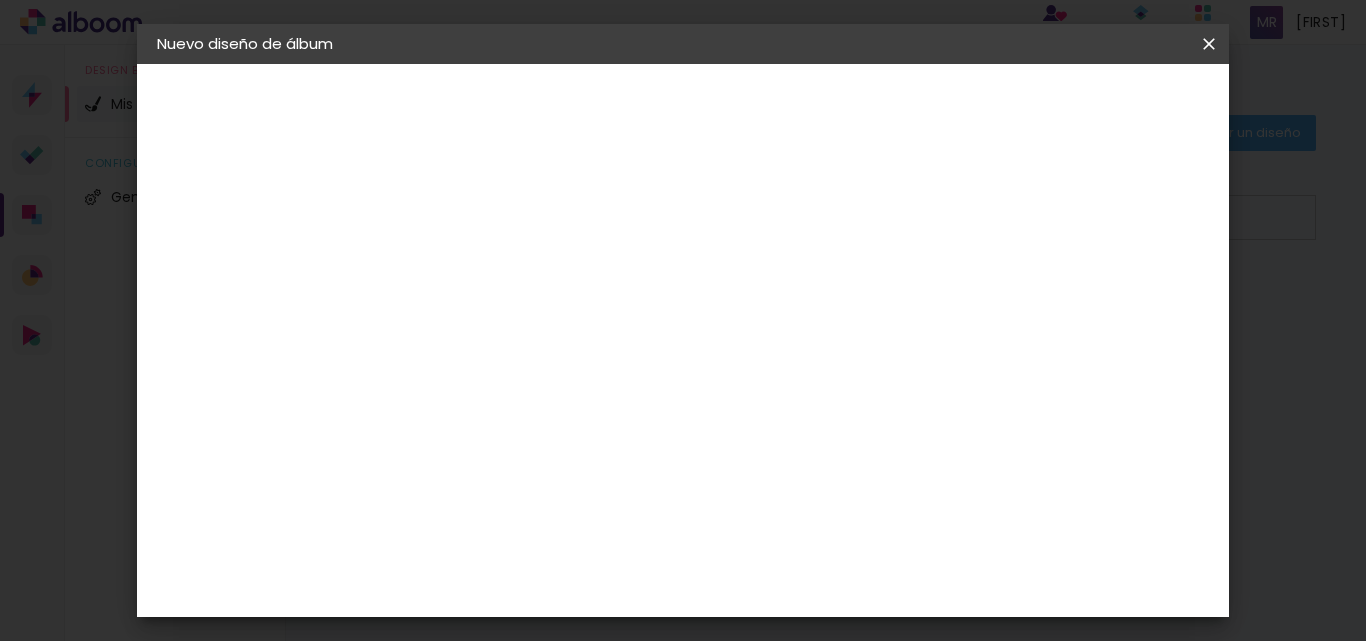 scroll, scrollTop: 300, scrollLeft: 0, axis: vertical 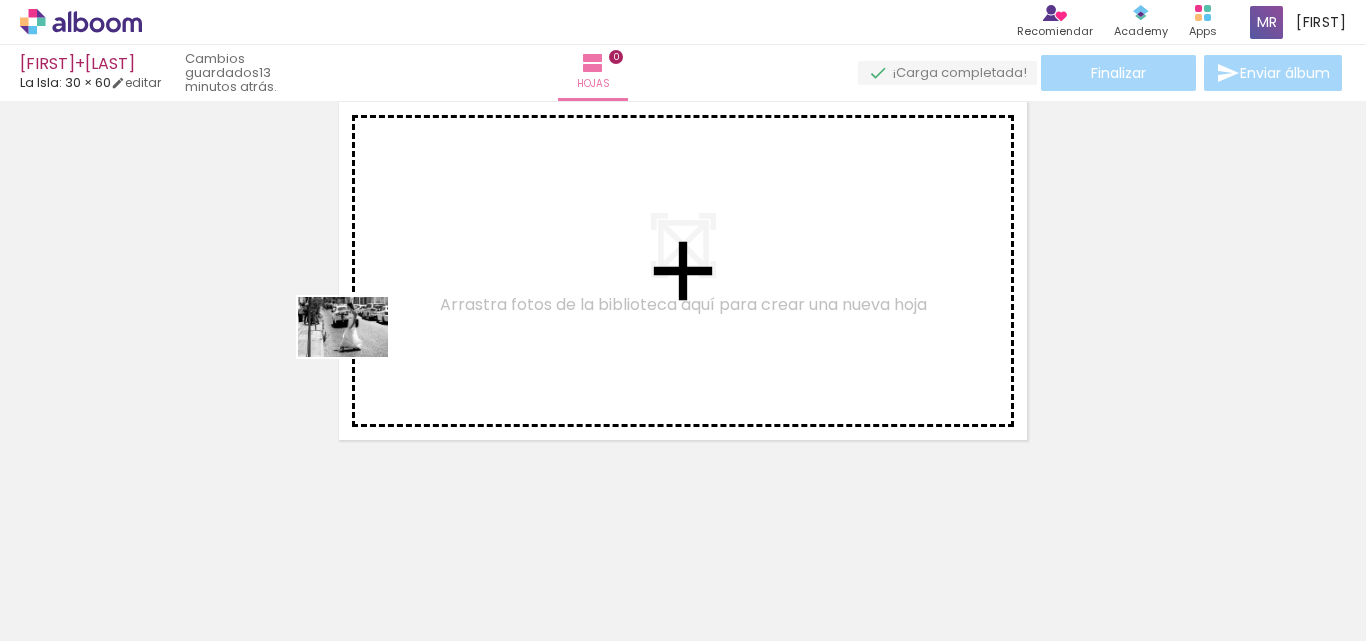 drag, startPoint x: 233, startPoint y: 568, endPoint x: 358, endPoint y: 356, distance: 246.1077 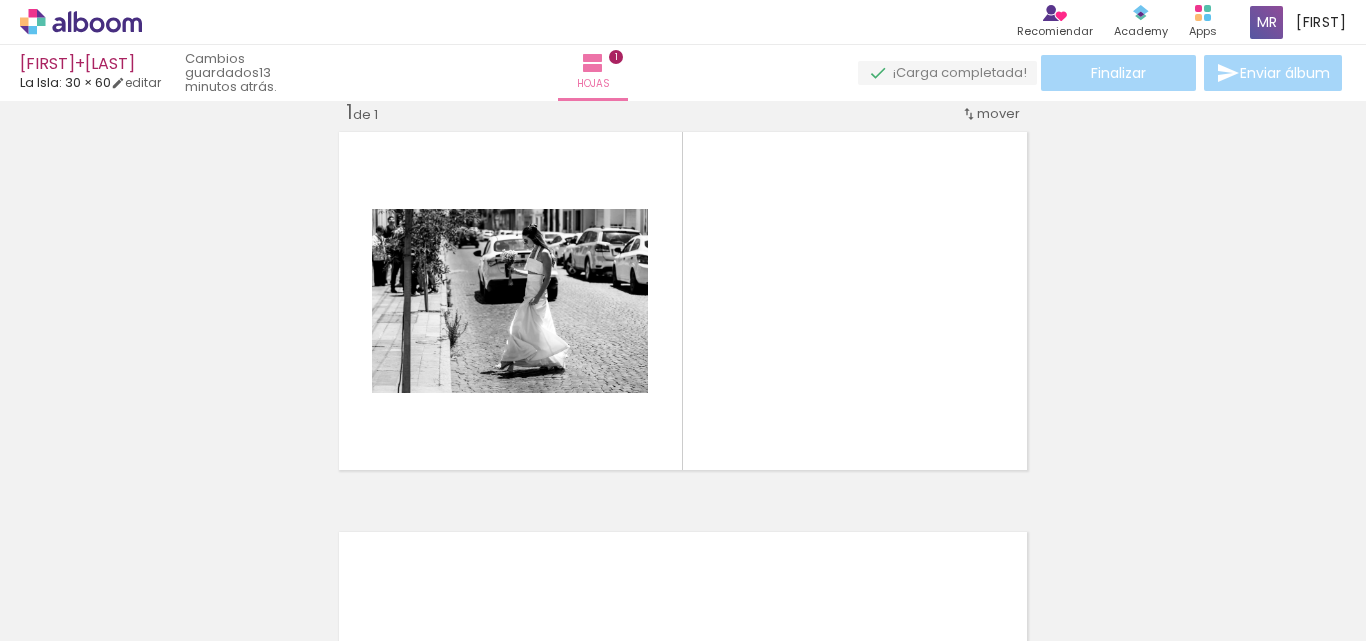 scroll, scrollTop: 26, scrollLeft: 0, axis: vertical 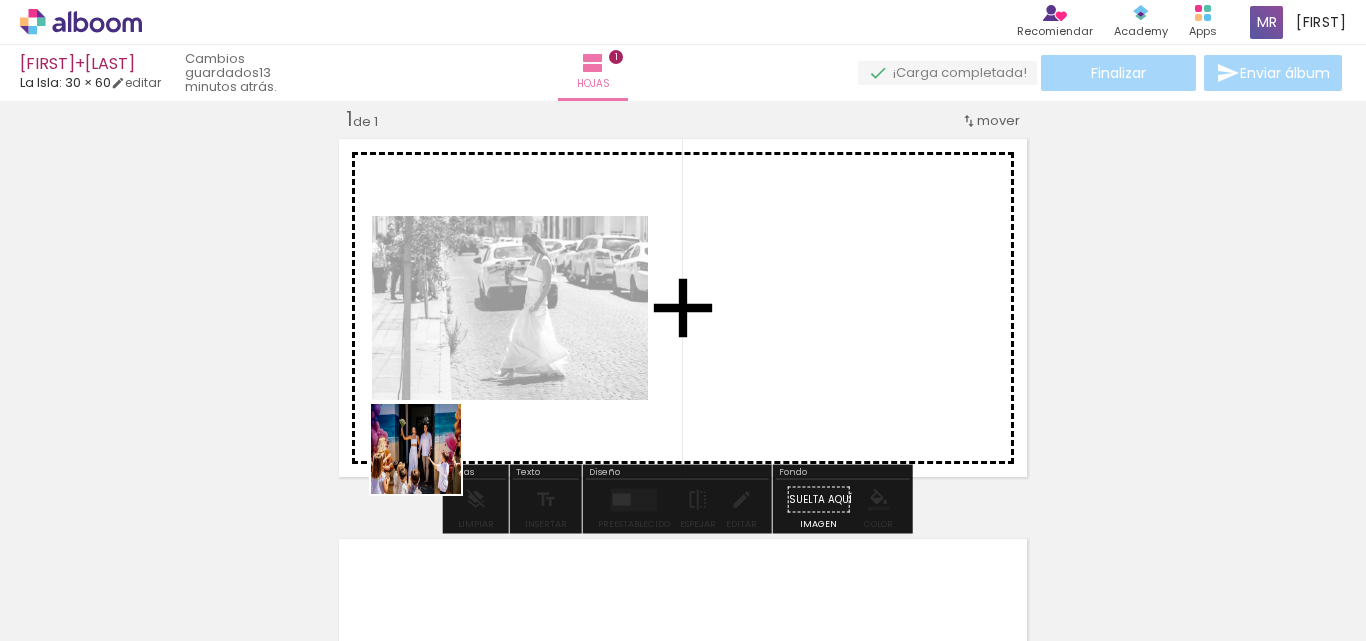 drag, startPoint x: 320, startPoint y: 565, endPoint x: 435, endPoint y: 542, distance: 117.27745 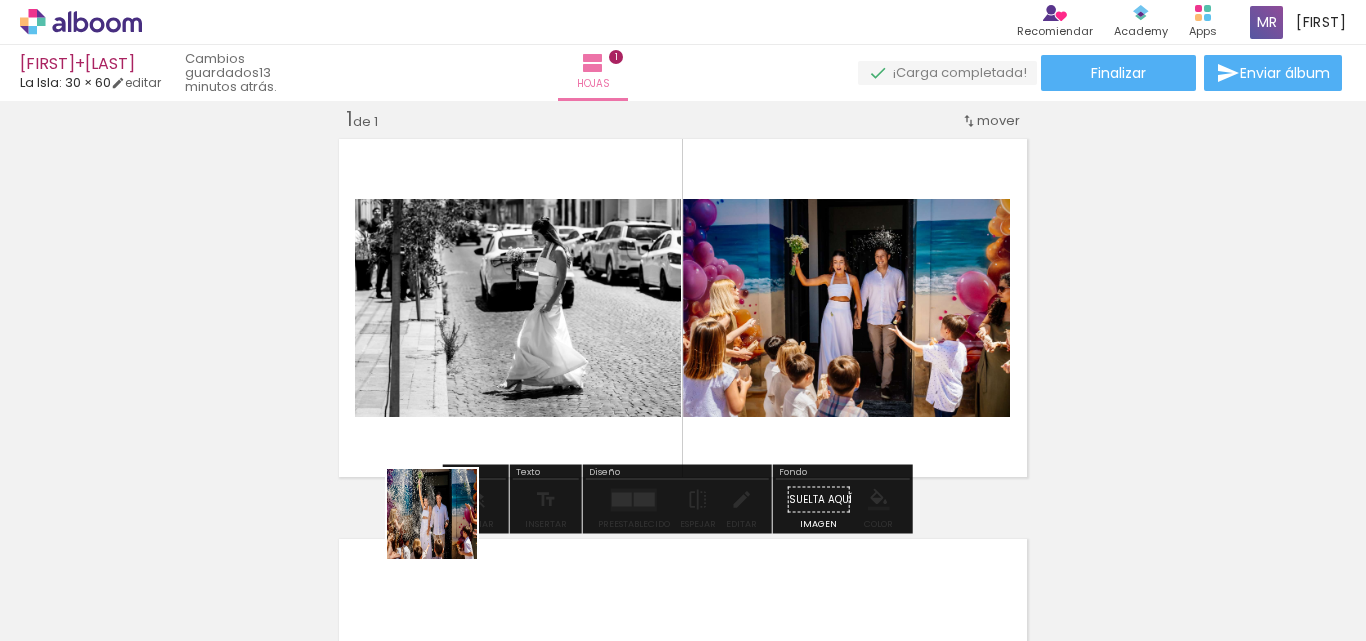 drag, startPoint x: 432, startPoint y: 553, endPoint x: 531, endPoint y: 407, distance: 176.40012 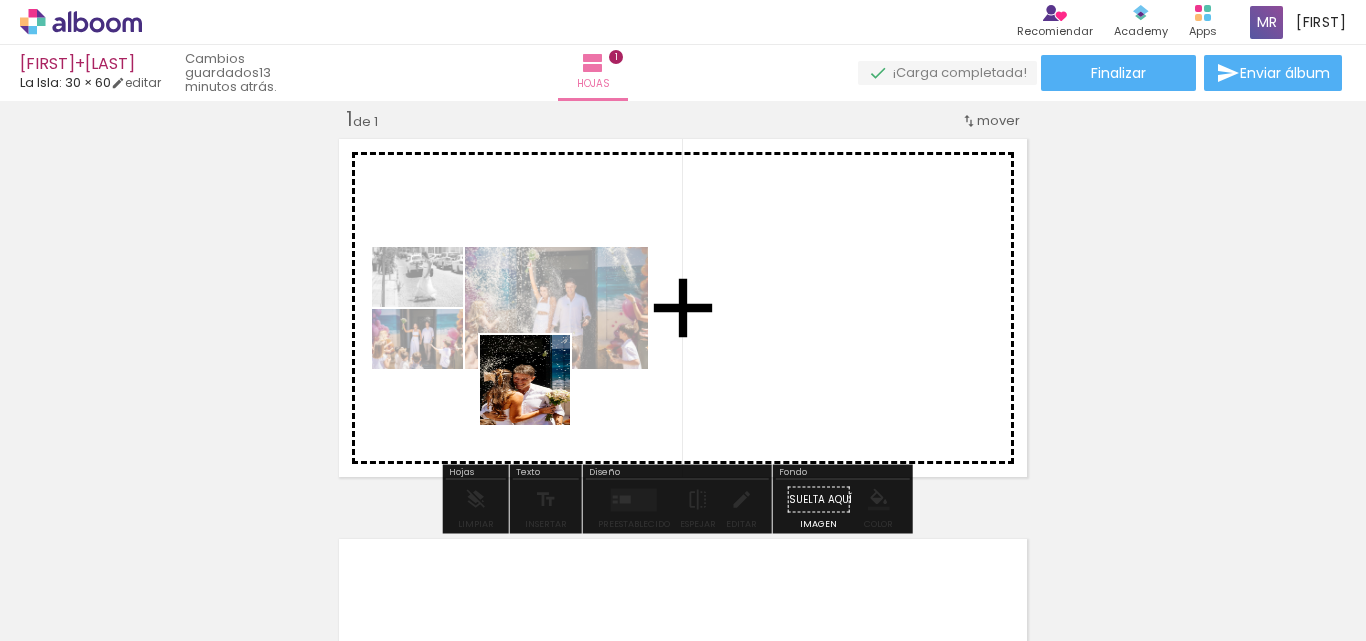 drag, startPoint x: 540, startPoint y: 395, endPoint x: 540, endPoint y: 357, distance: 38 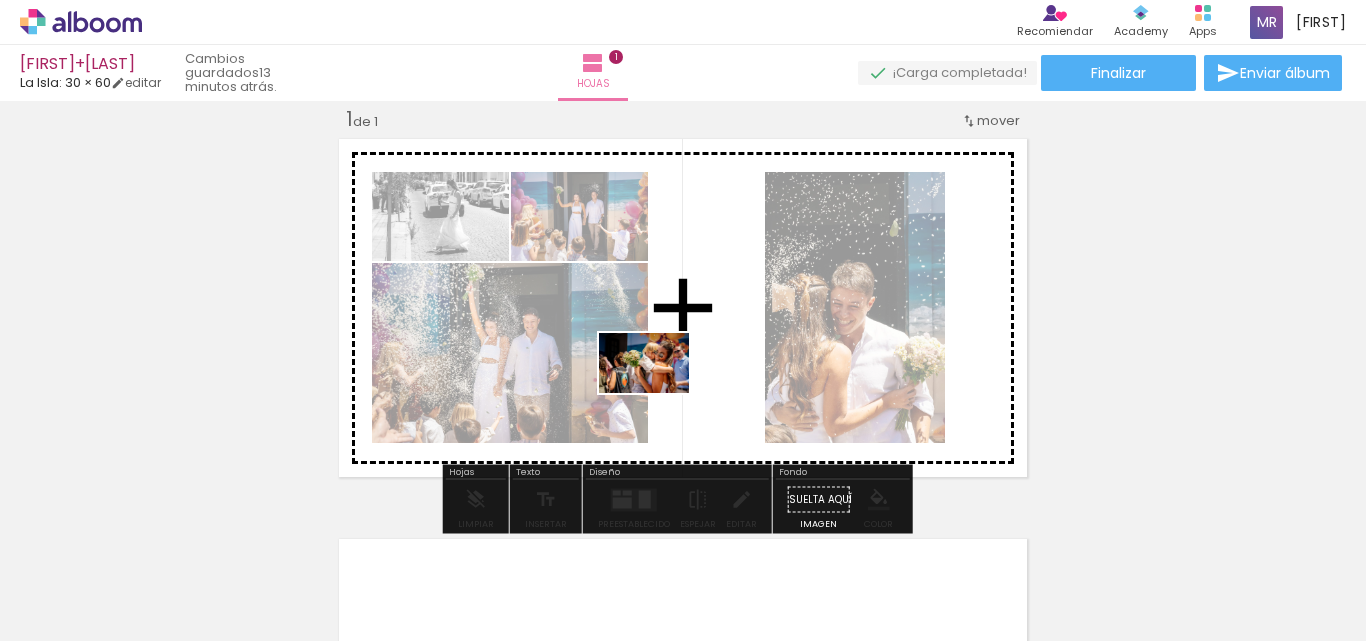drag, startPoint x: 659, startPoint y: 568, endPoint x: 659, endPoint y: 393, distance: 175 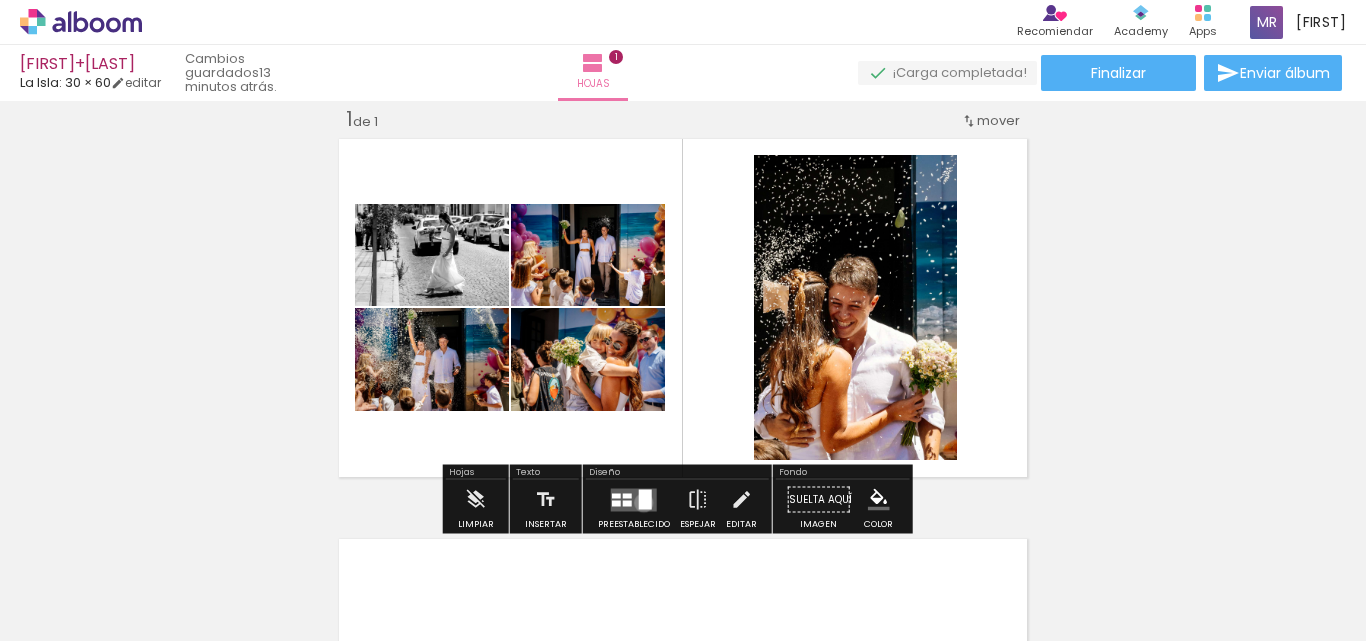 click at bounding box center [645, 499] 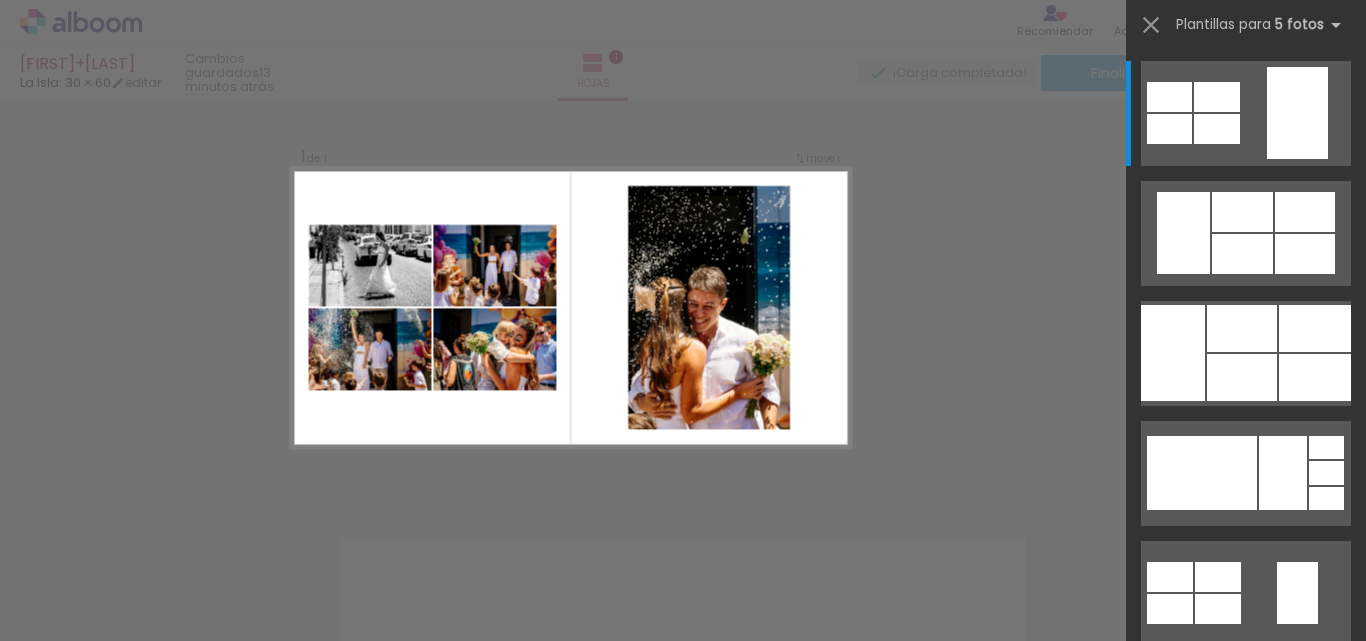 scroll, scrollTop: 25, scrollLeft: 0, axis: vertical 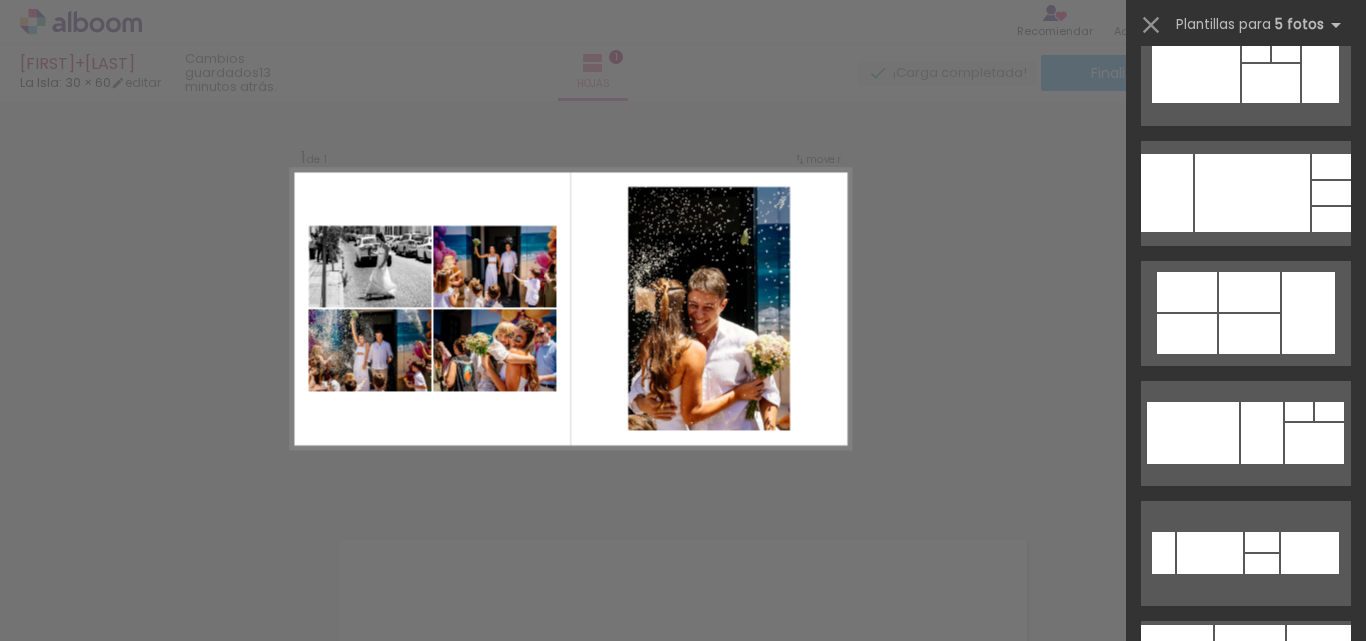 click on "Confirmar Cancelar" at bounding box center [683, 500] 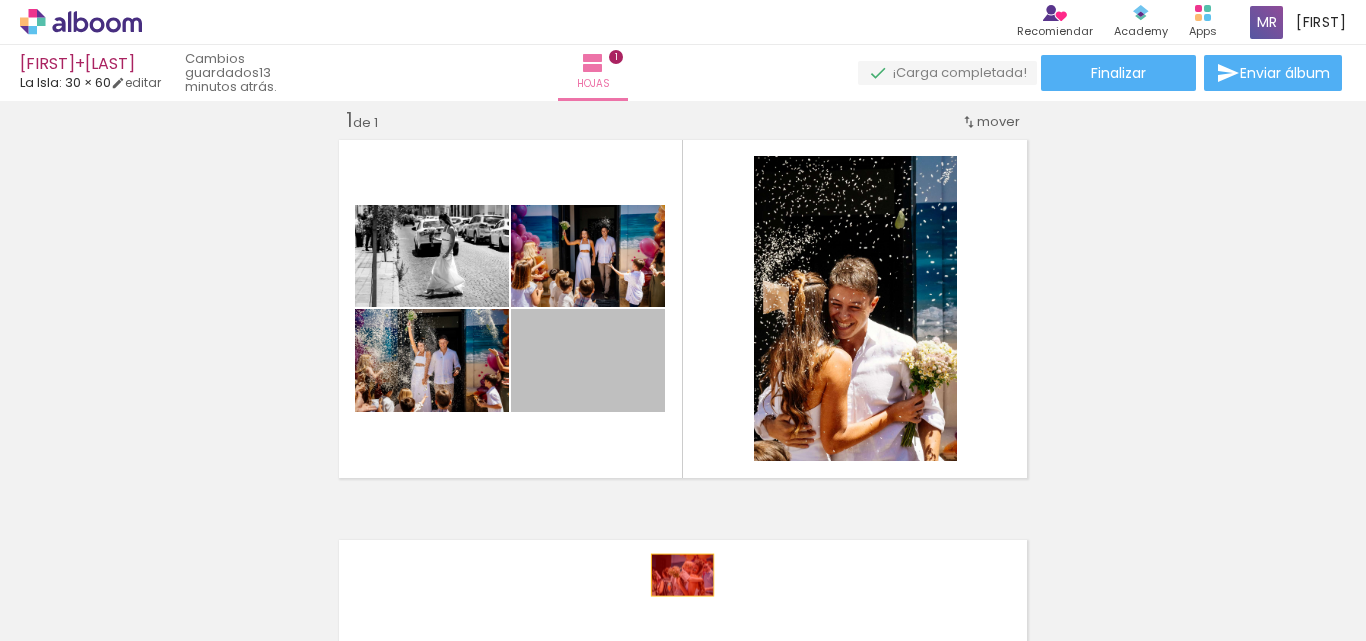 drag, startPoint x: 622, startPoint y: 388, endPoint x: 675, endPoint y: 575, distance: 194.36563 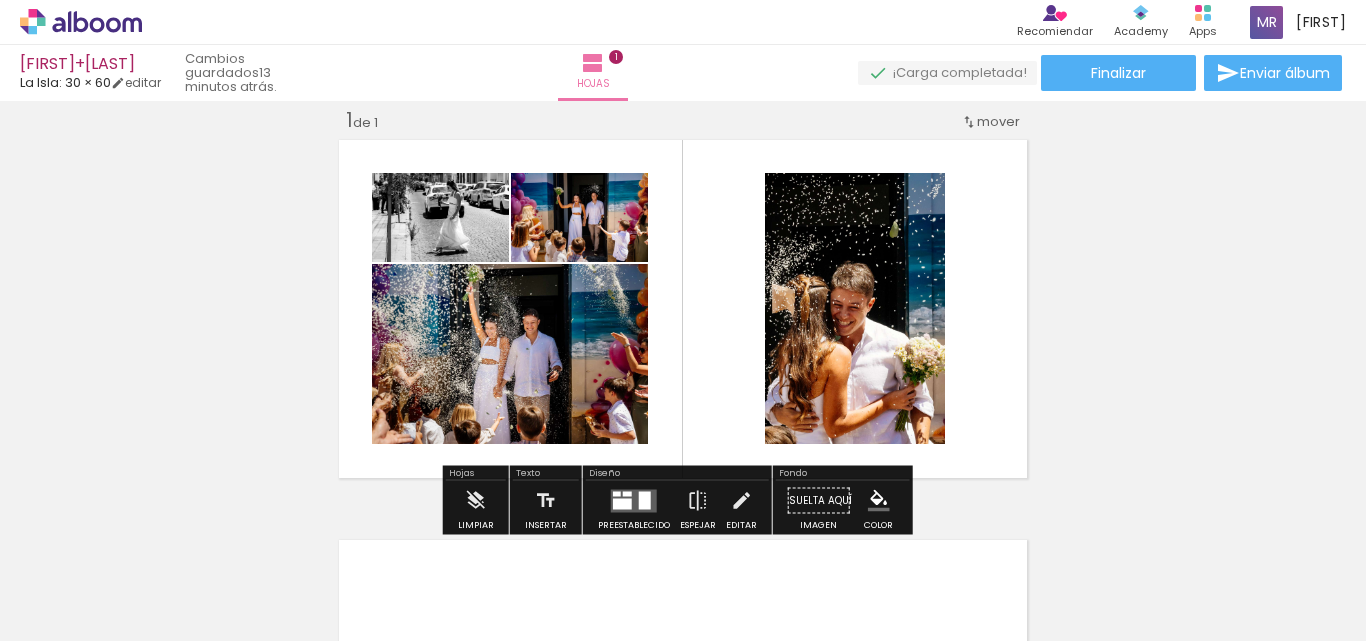 click at bounding box center [622, 503] 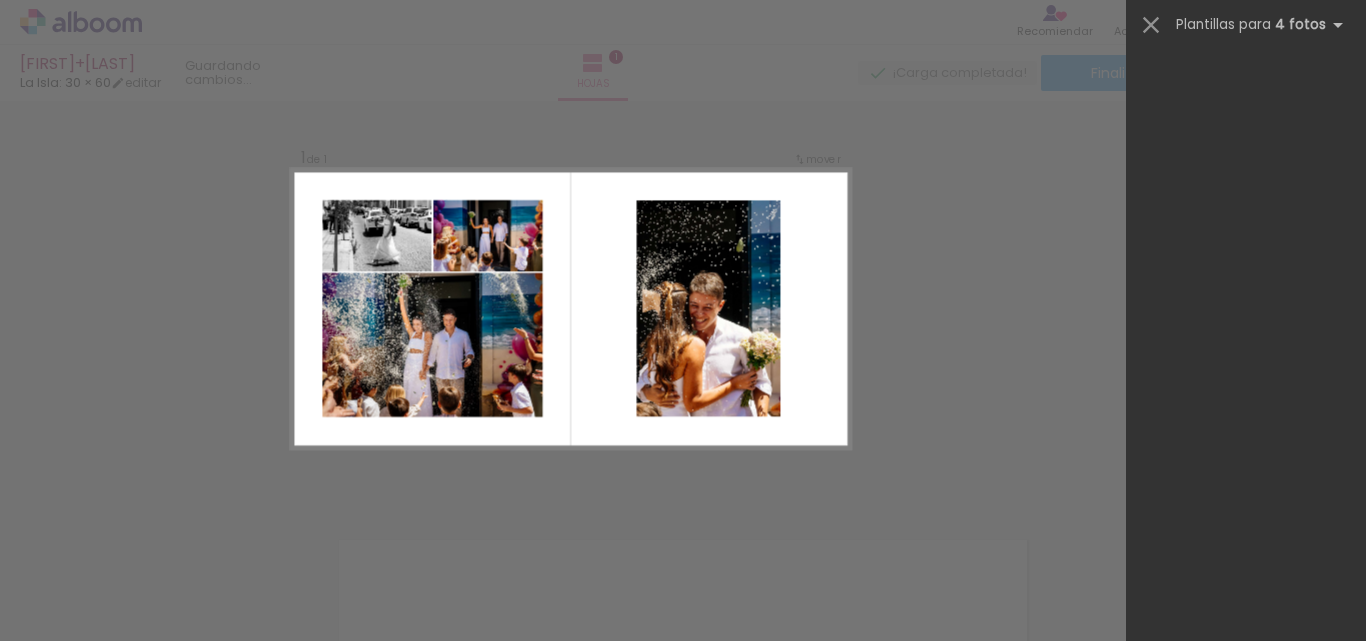scroll, scrollTop: 0, scrollLeft: 0, axis: both 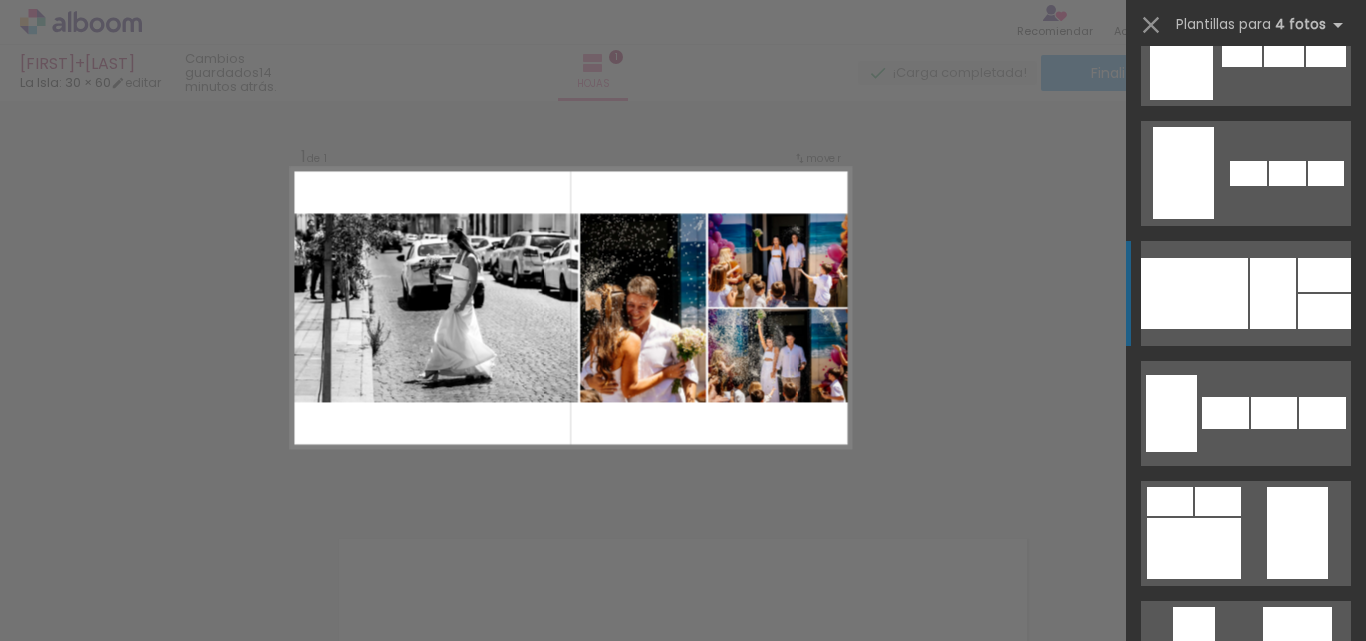 click at bounding box center (1194, 293) 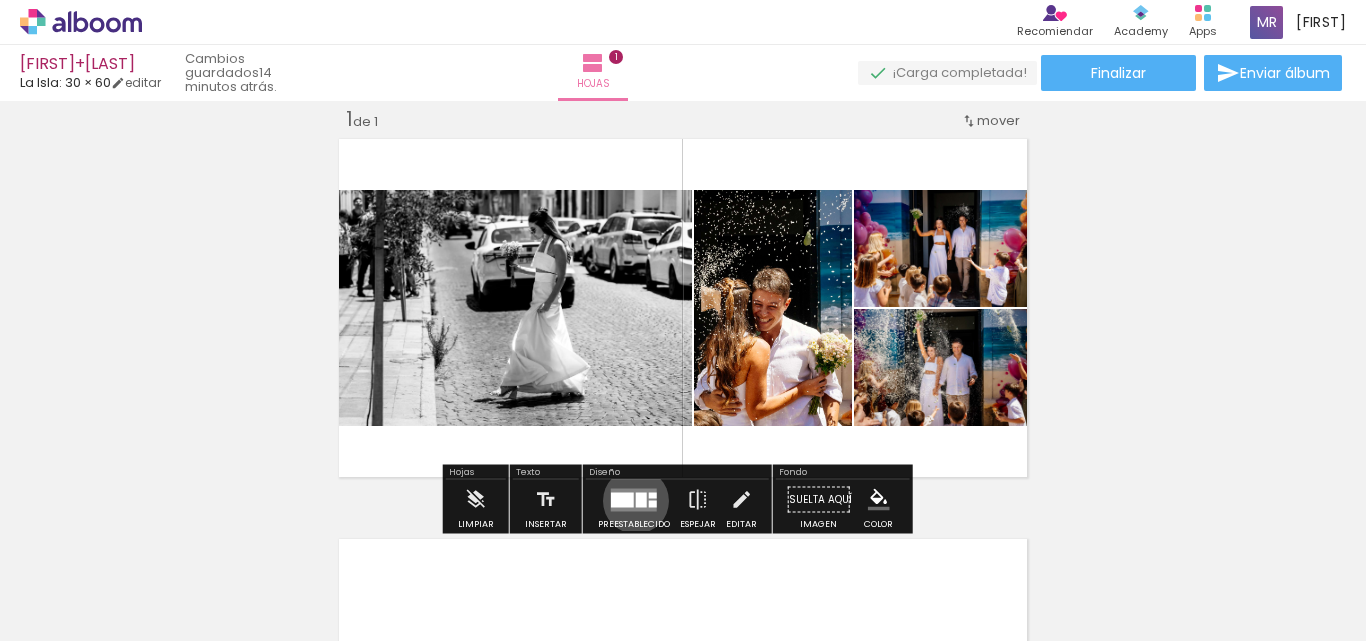 click at bounding box center [641, 499] 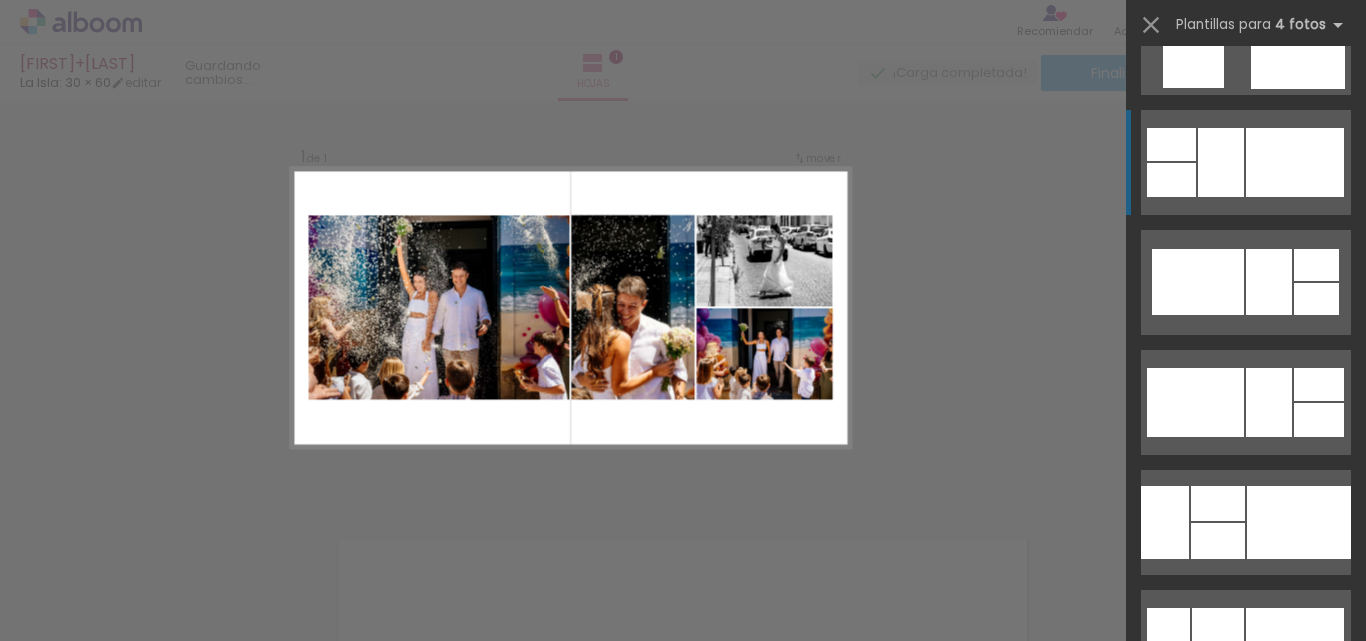 scroll, scrollTop: 4880, scrollLeft: 0, axis: vertical 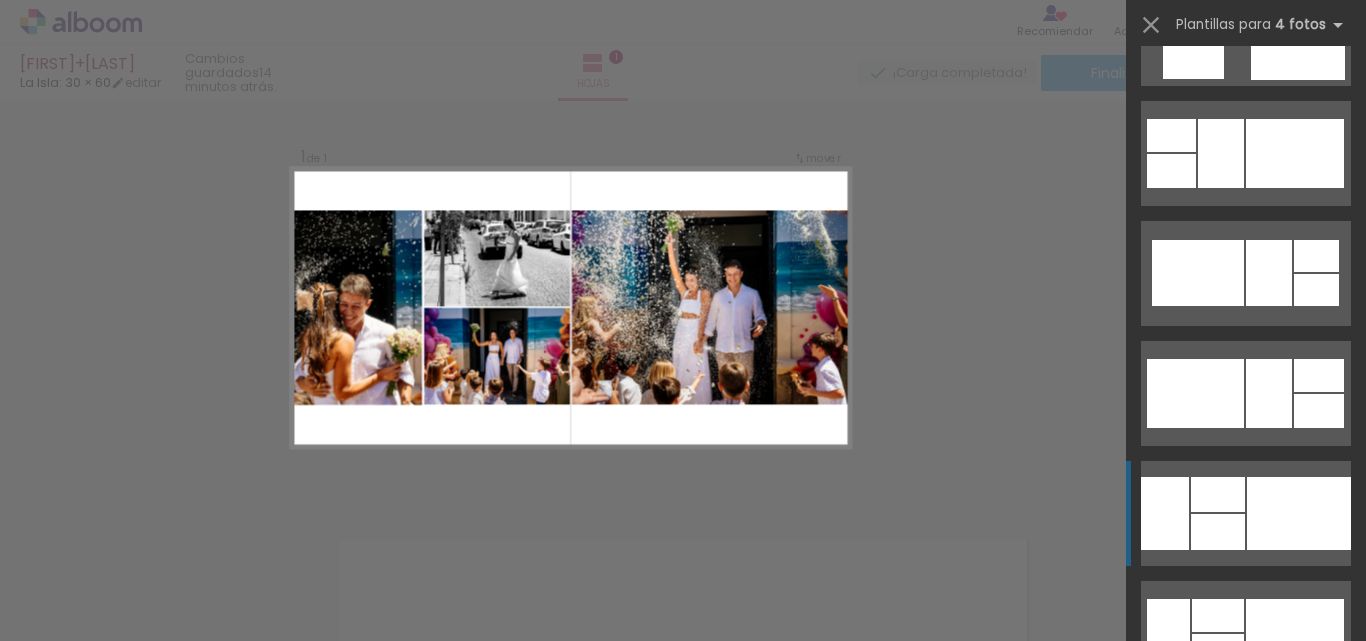 click at bounding box center [1211, -69] 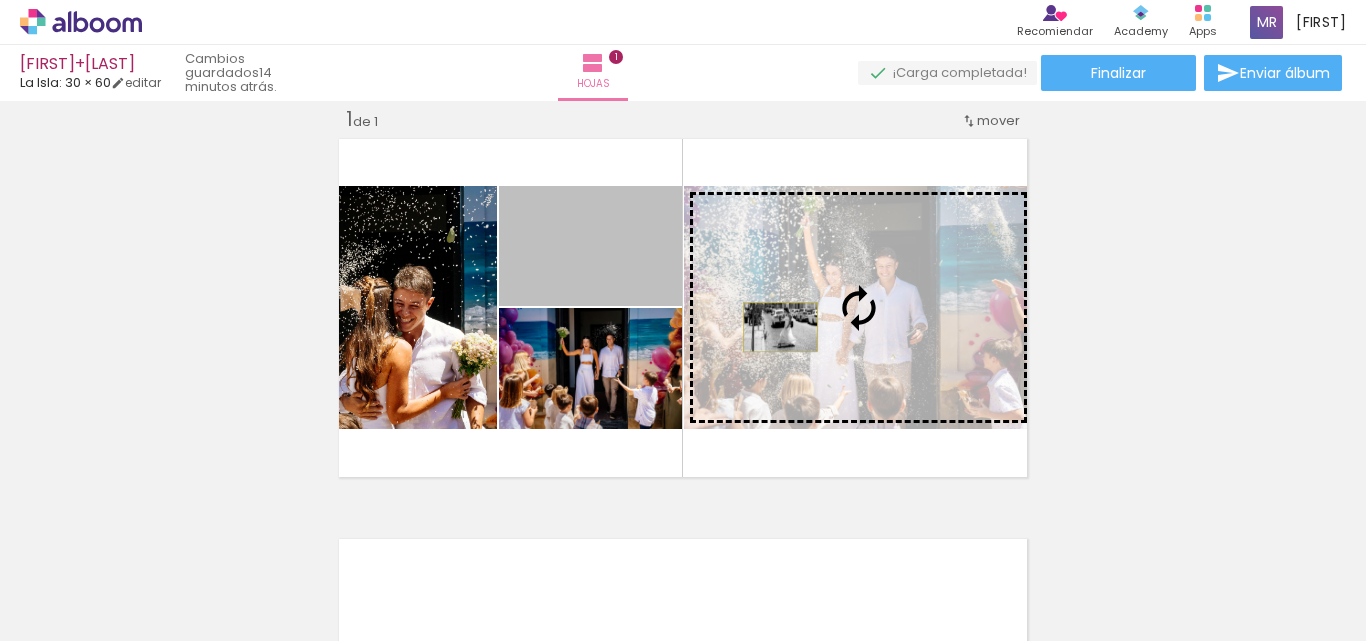 drag, startPoint x: 638, startPoint y: 264, endPoint x: 773, endPoint y: 327, distance: 148.9765 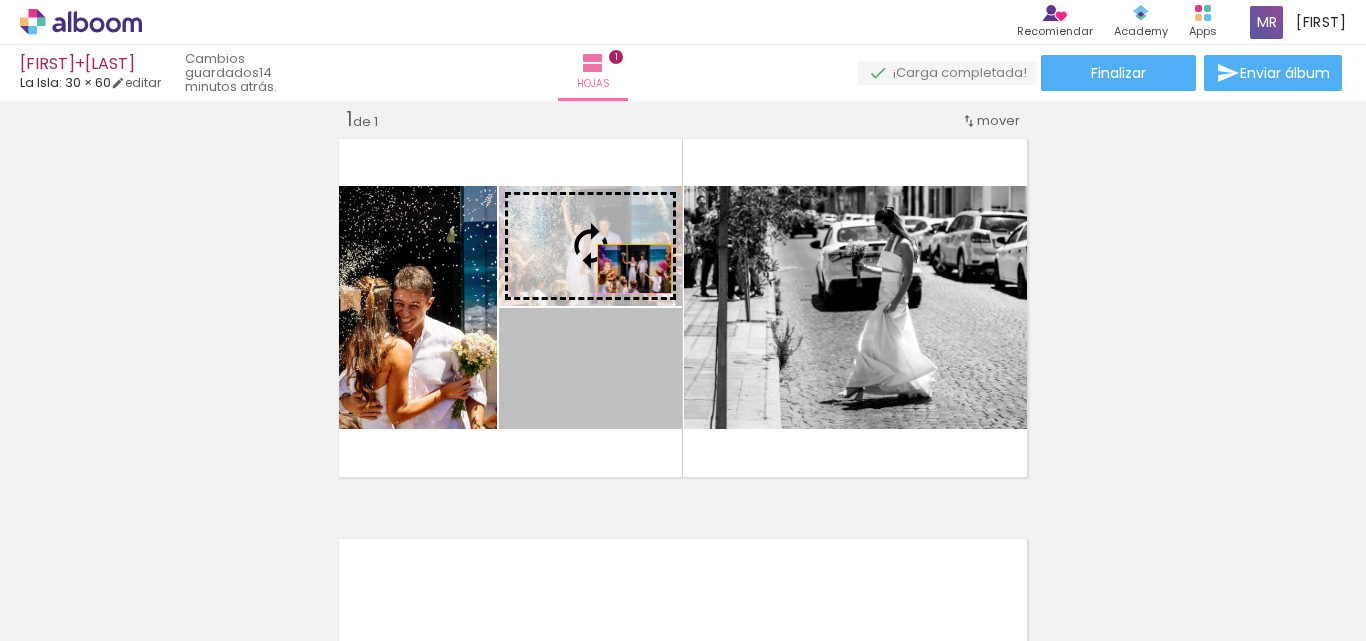 drag, startPoint x: 628, startPoint y: 406, endPoint x: 627, endPoint y: 268, distance: 138.00362 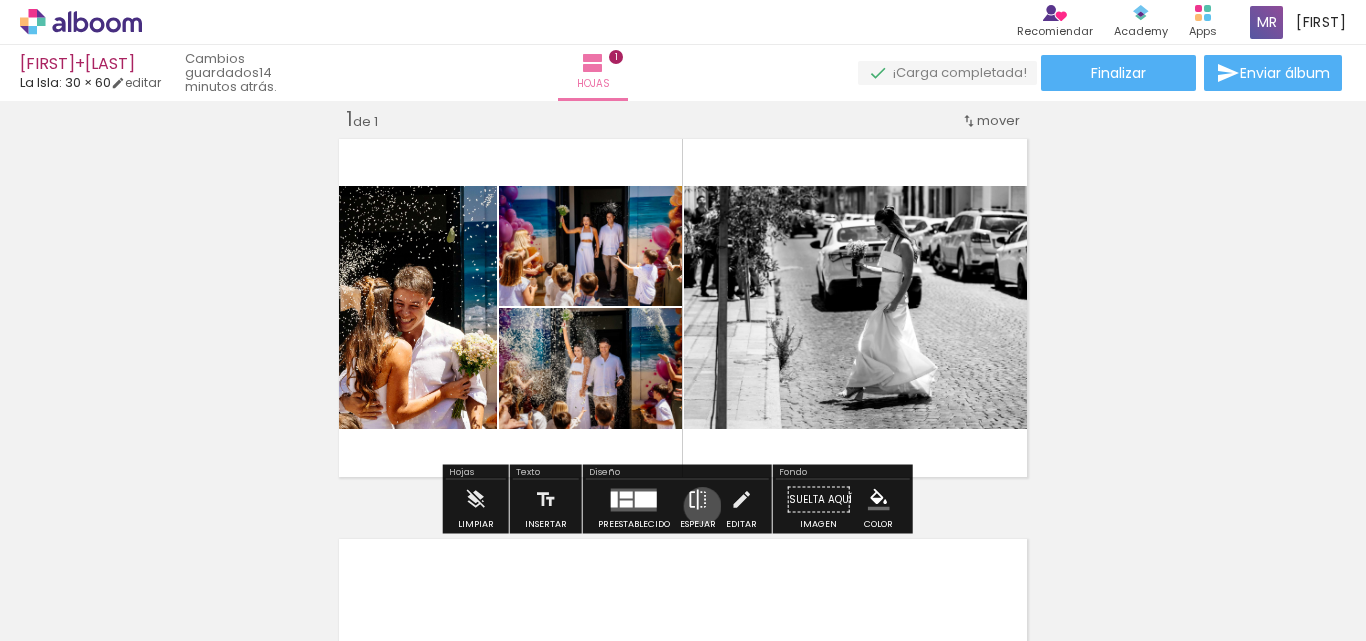 click at bounding box center (698, 500) 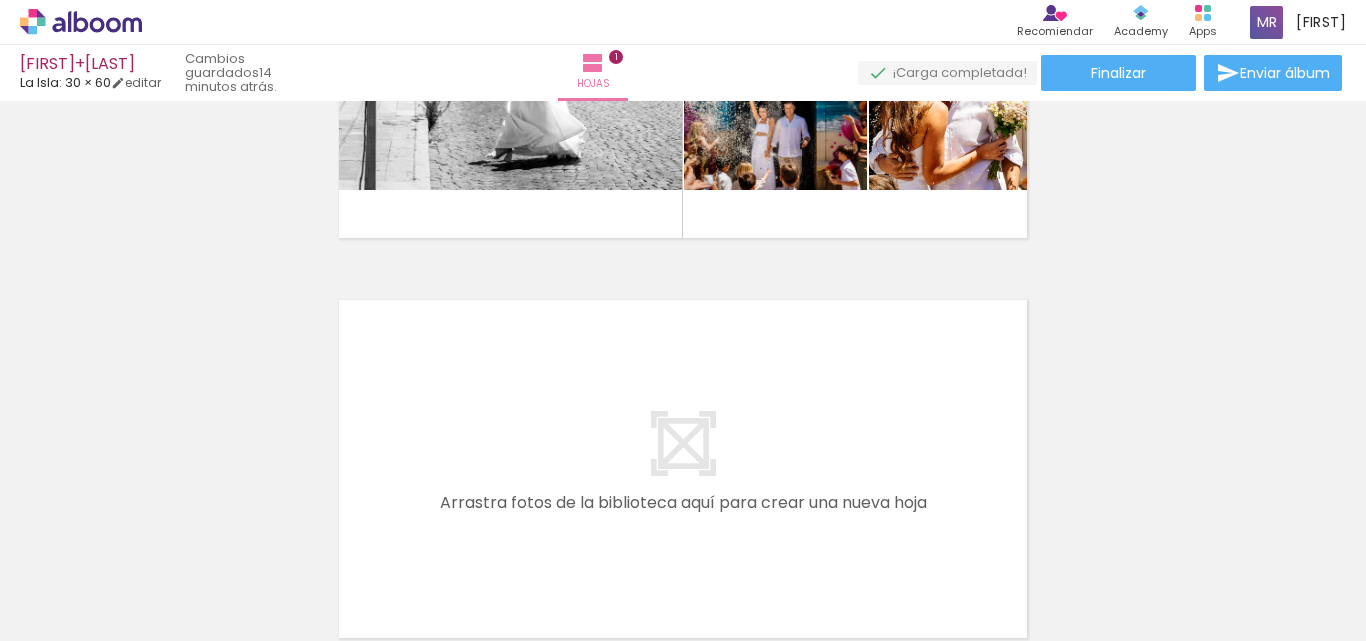 scroll, scrollTop: 326, scrollLeft: 0, axis: vertical 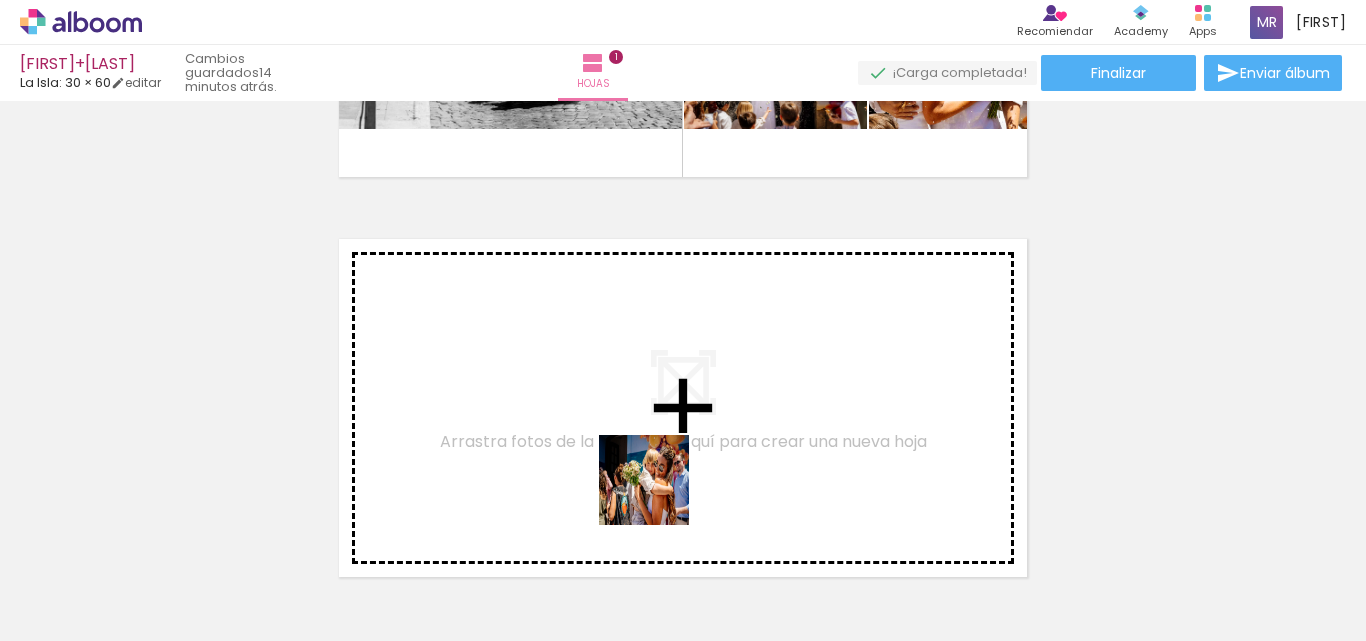drag, startPoint x: 681, startPoint y: 576, endPoint x: 647, endPoint y: 464, distance: 117.047 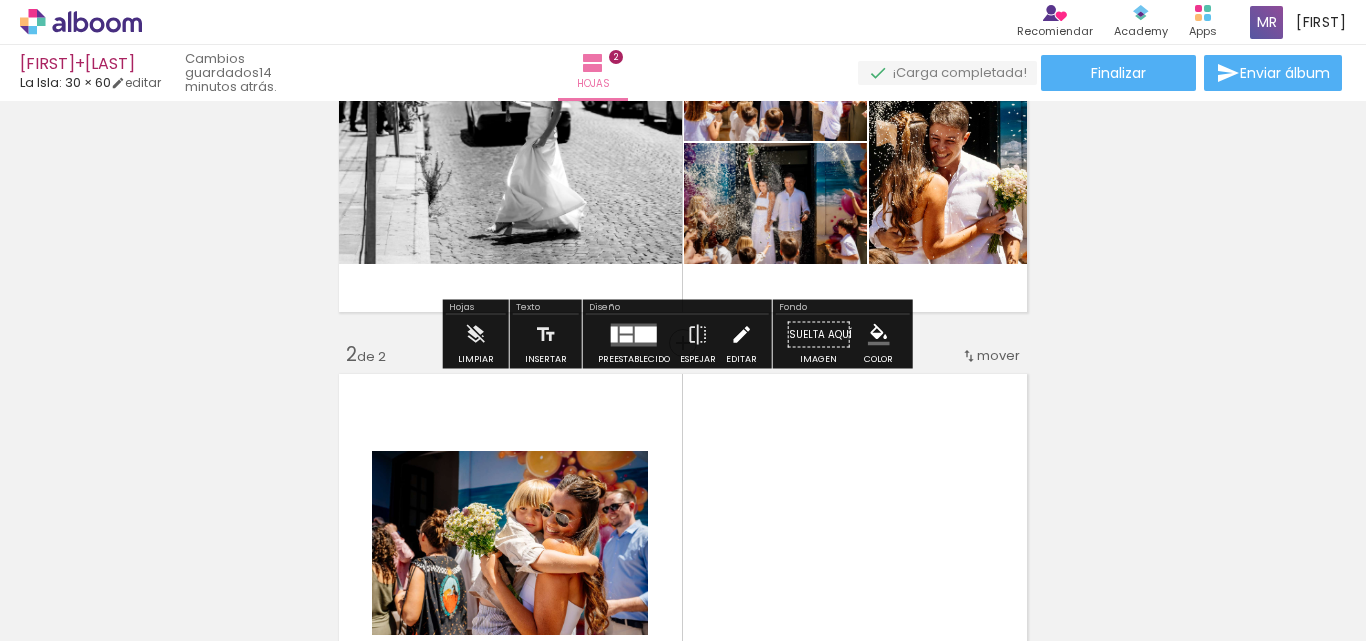 scroll, scrollTop: 226, scrollLeft: 0, axis: vertical 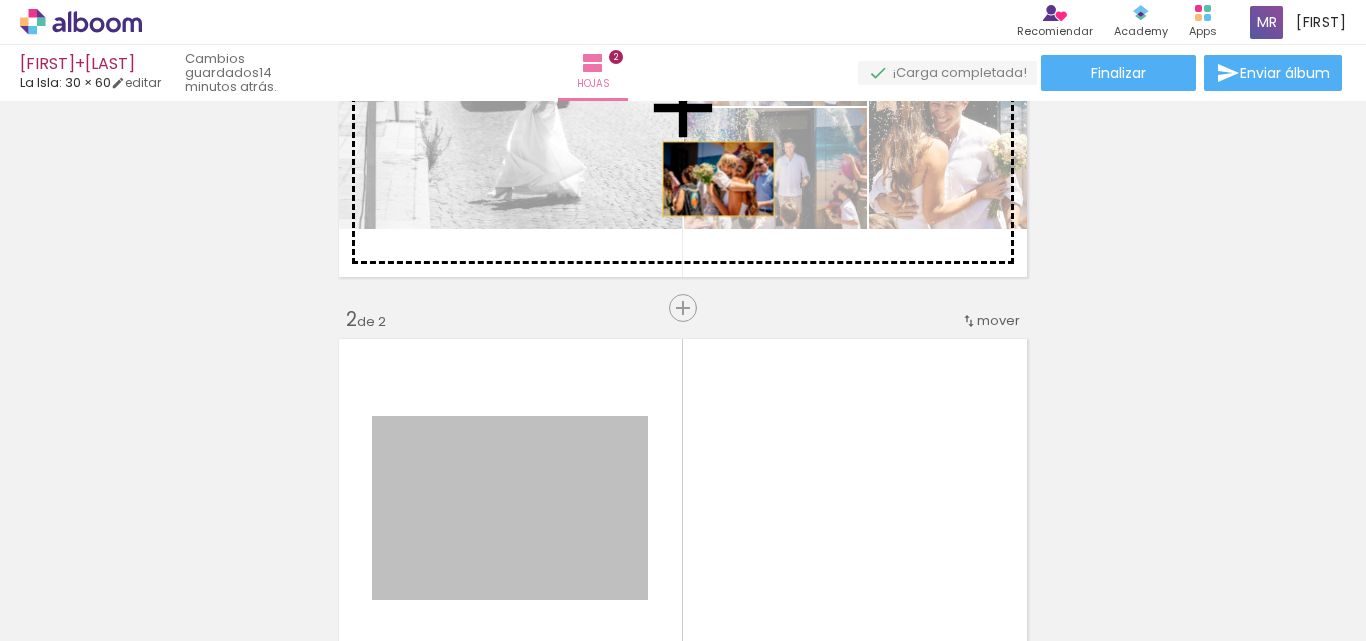 drag, startPoint x: 619, startPoint y: 438, endPoint x: 755, endPoint y: 295, distance: 197.34488 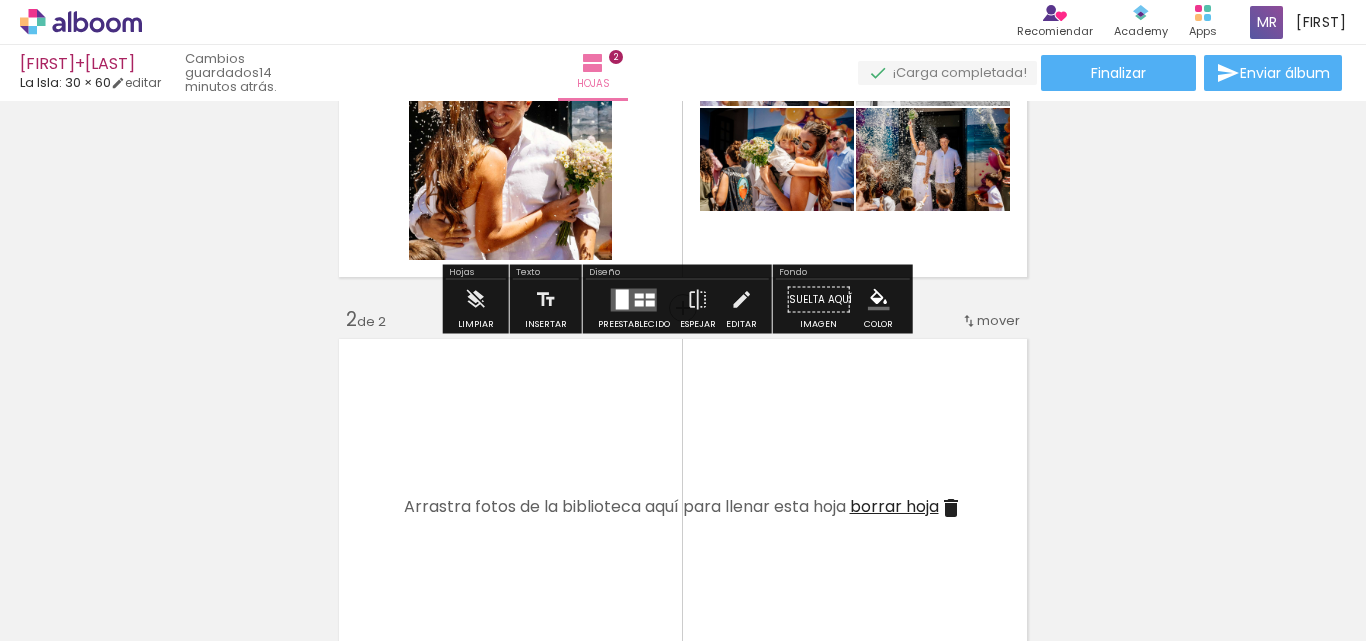 click at bounding box center [639, 303] 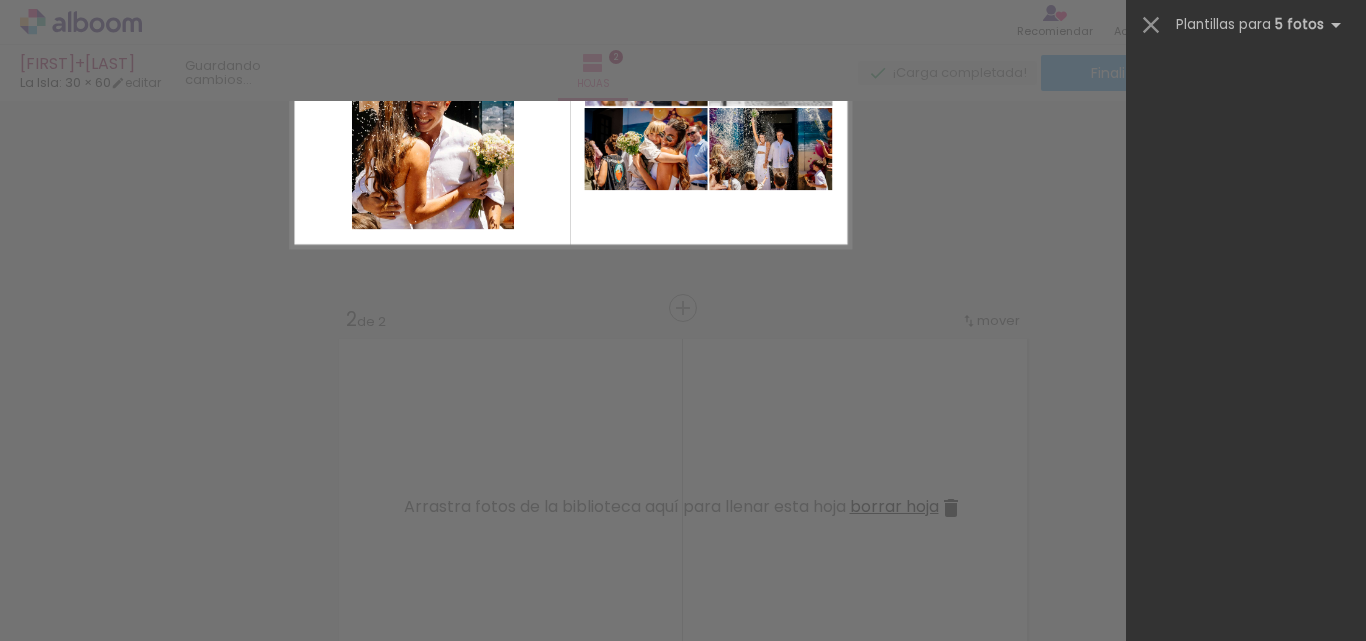 scroll, scrollTop: 0, scrollLeft: 0, axis: both 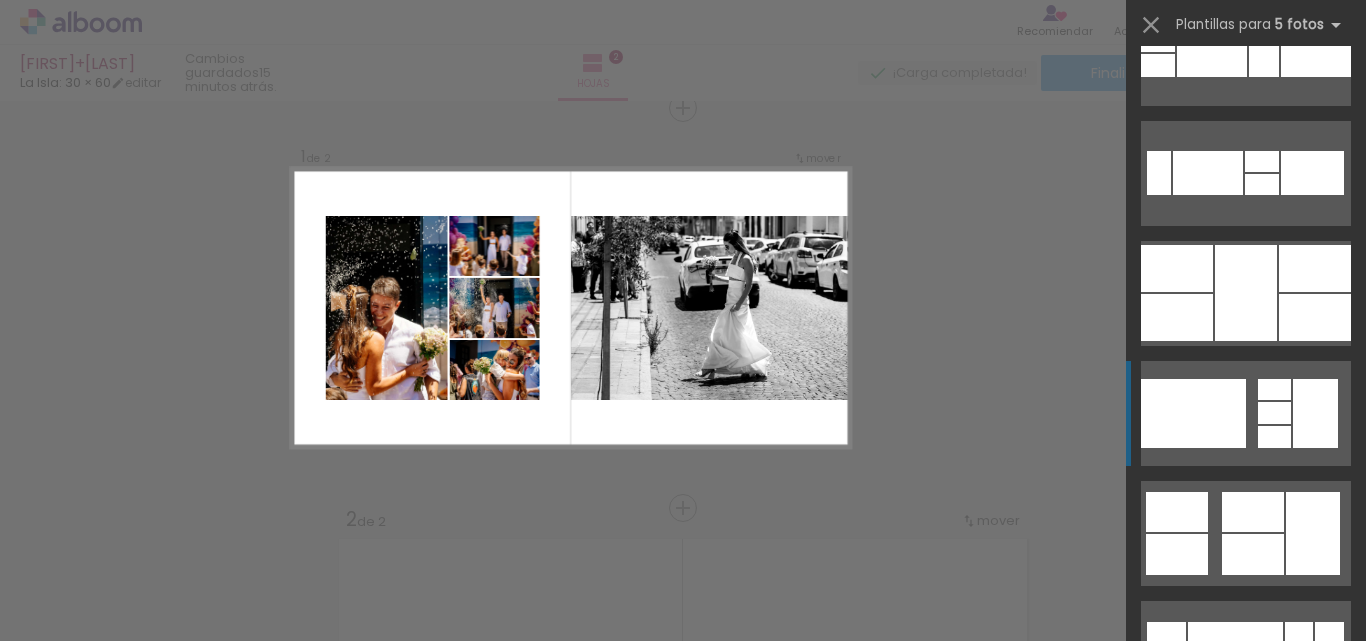 click at bounding box center (1312, 173) 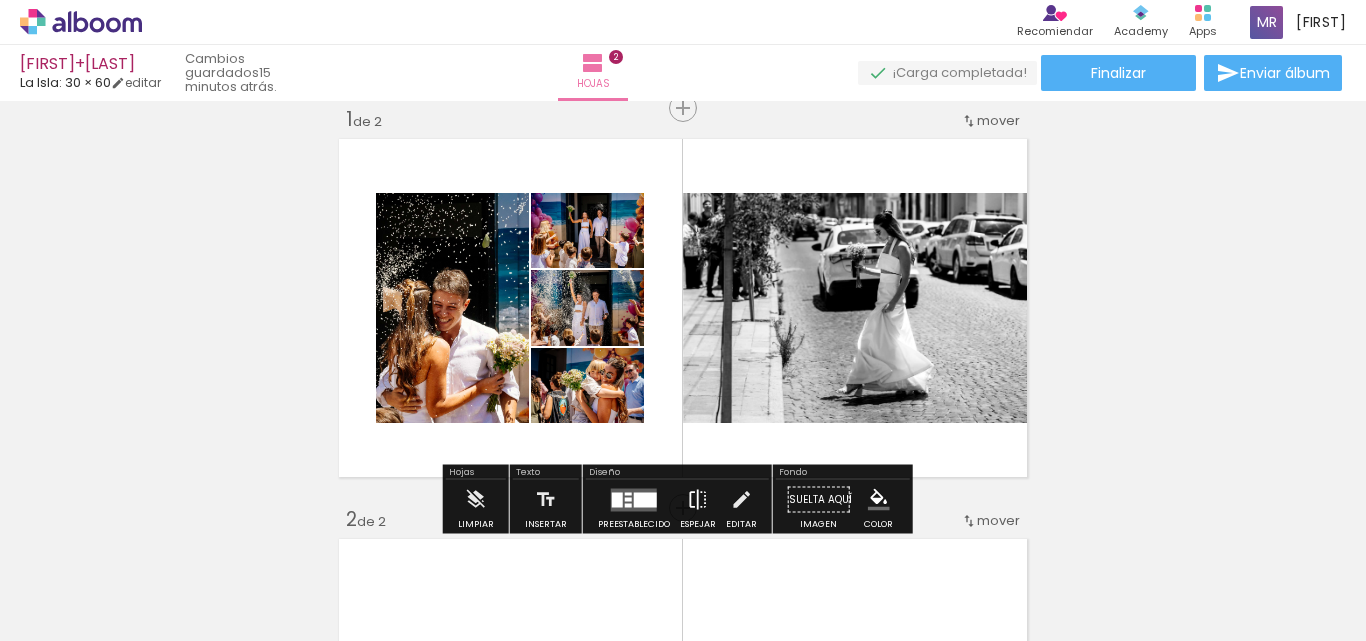 click at bounding box center [698, 500] 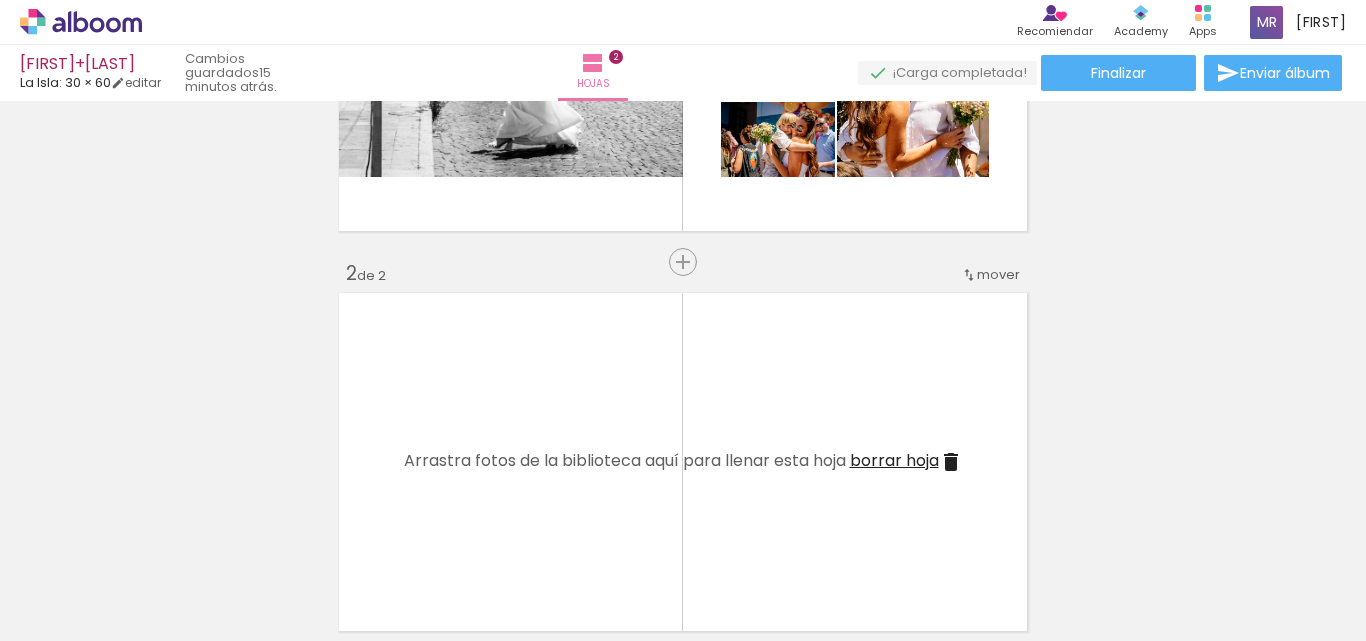 scroll, scrollTop: 326, scrollLeft: 0, axis: vertical 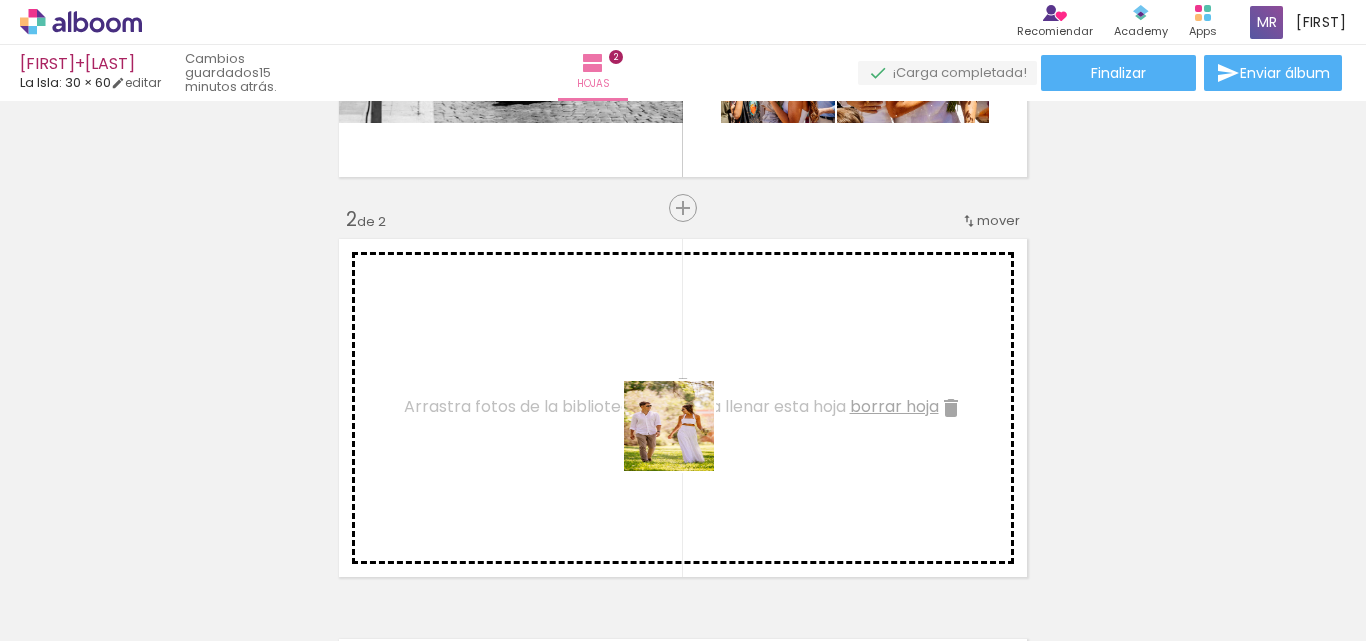 drag, startPoint x: 702, startPoint y: 463, endPoint x: 855, endPoint y: 525, distance: 165.08482 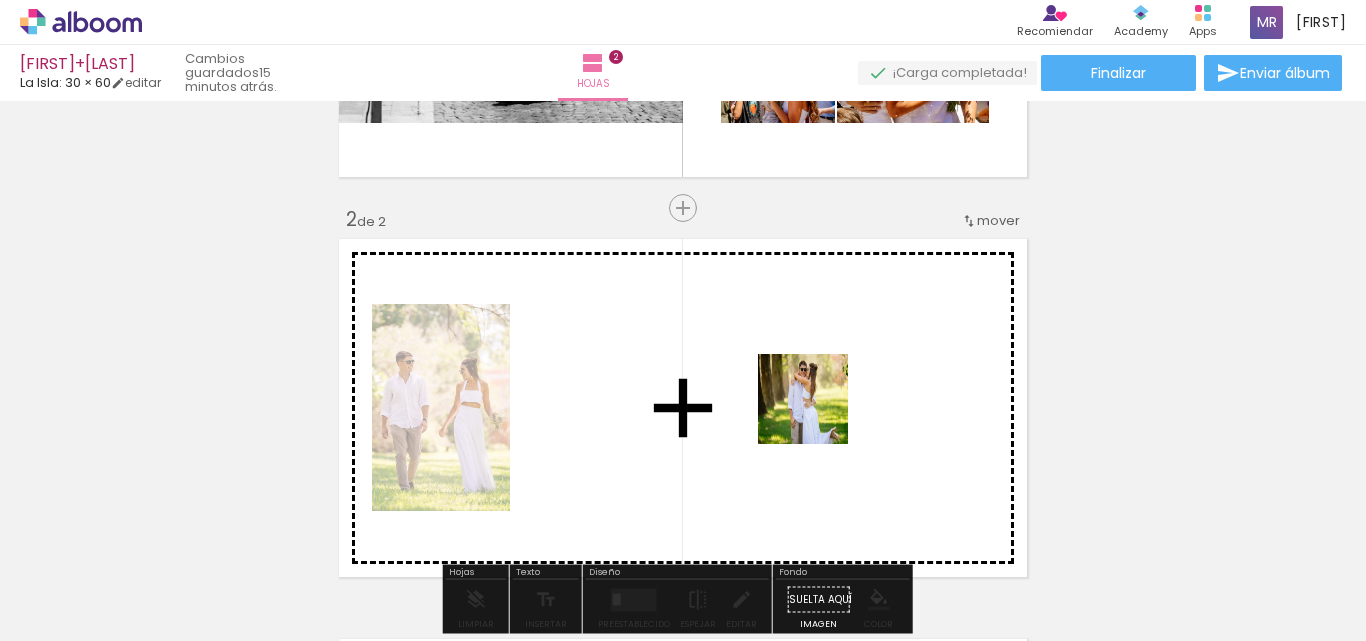 drag, startPoint x: 891, startPoint y: 557, endPoint x: 818, endPoint y: 414, distance: 160.55528 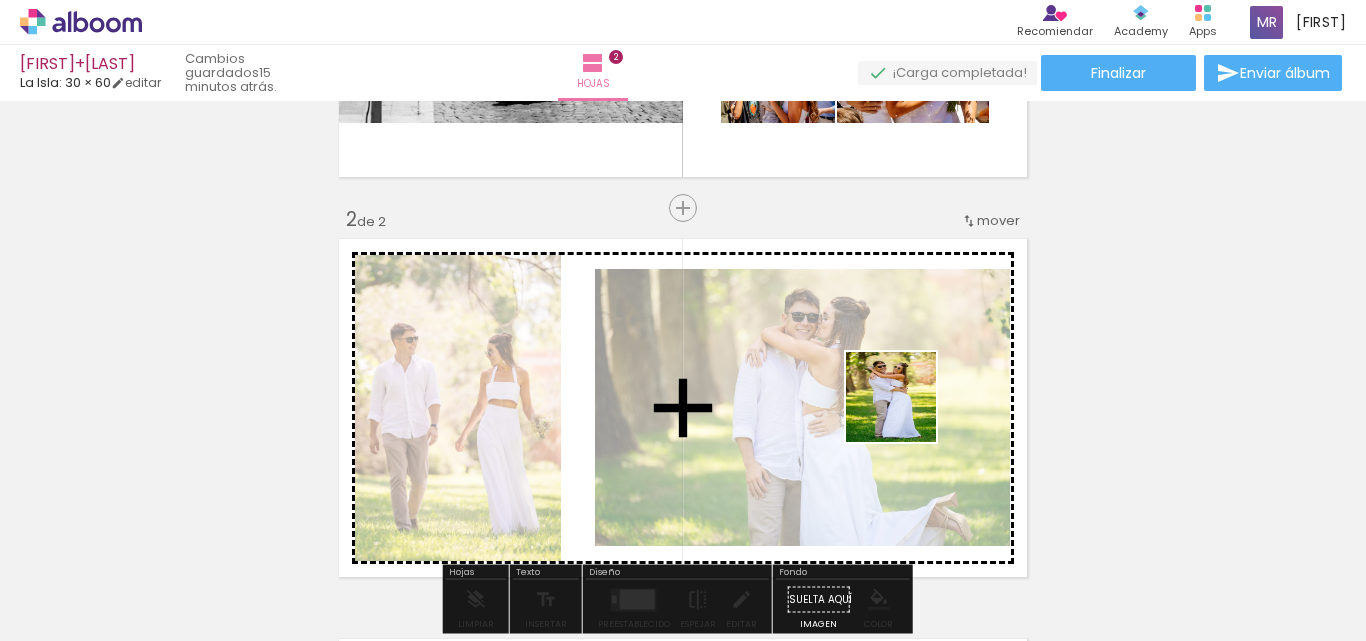 drag, startPoint x: 996, startPoint y: 562, endPoint x: 906, endPoint y: 412, distance: 174.92856 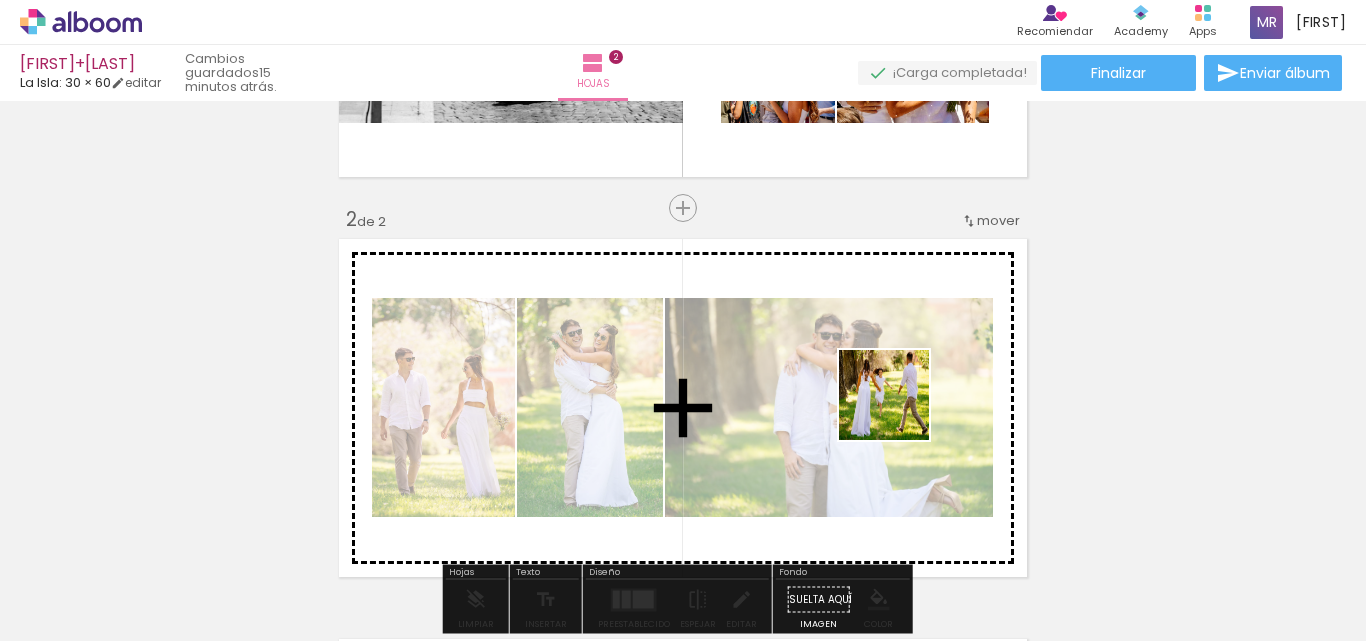 drag, startPoint x: 1100, startPoint y: 566, endPoint x: 899, endPoint y: 410, distance: 254.43466 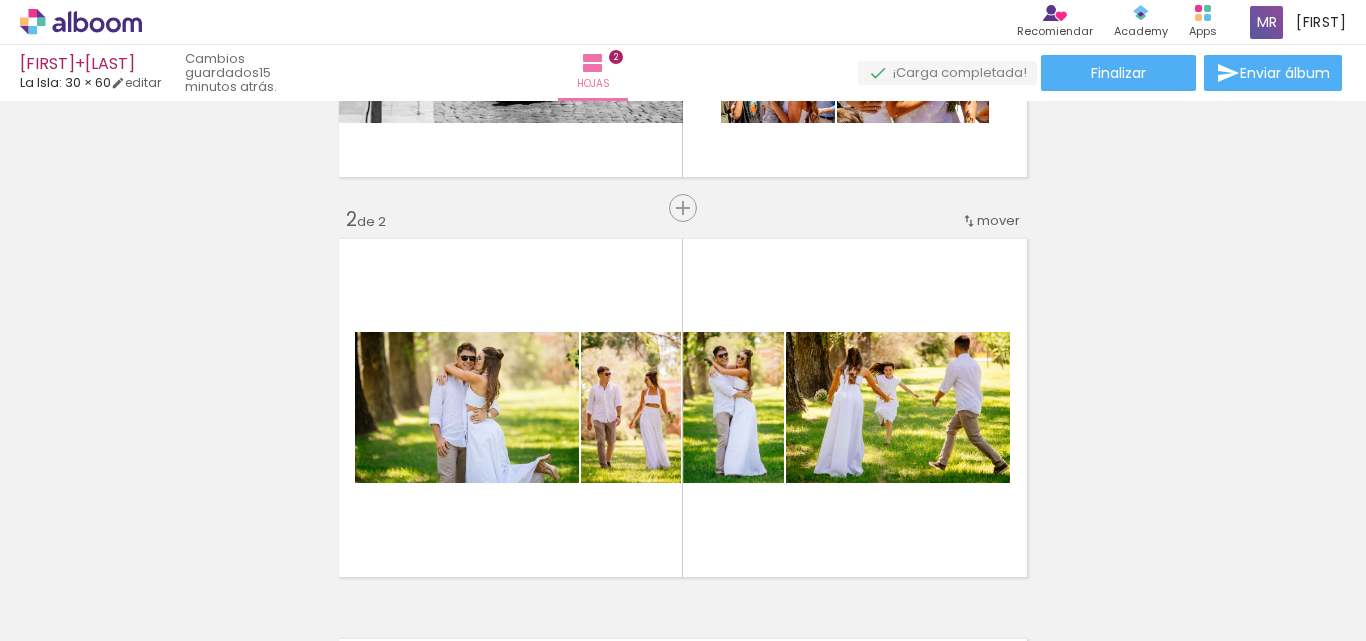 scroll, scrollTop: 0, scrollLeft: 585, axis: horizontal 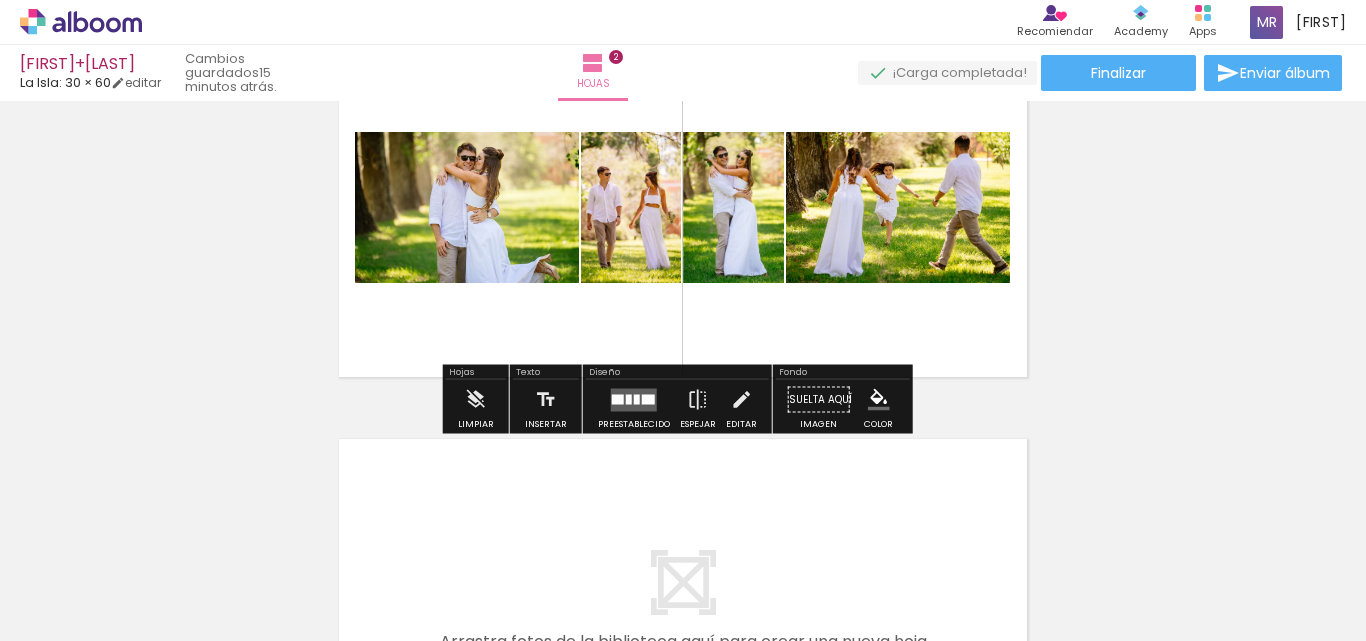 click at bounding box center (648, 399) 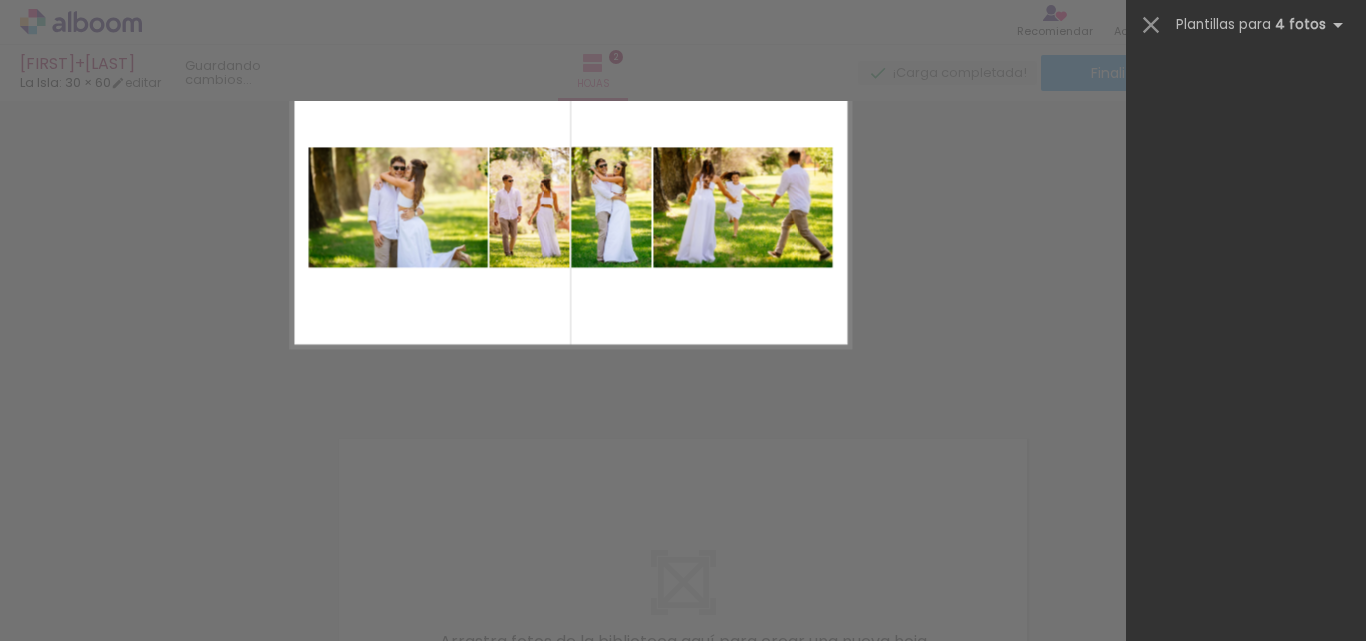 scroll, scrollTop: 0, scrollLeft: 0, axis: both 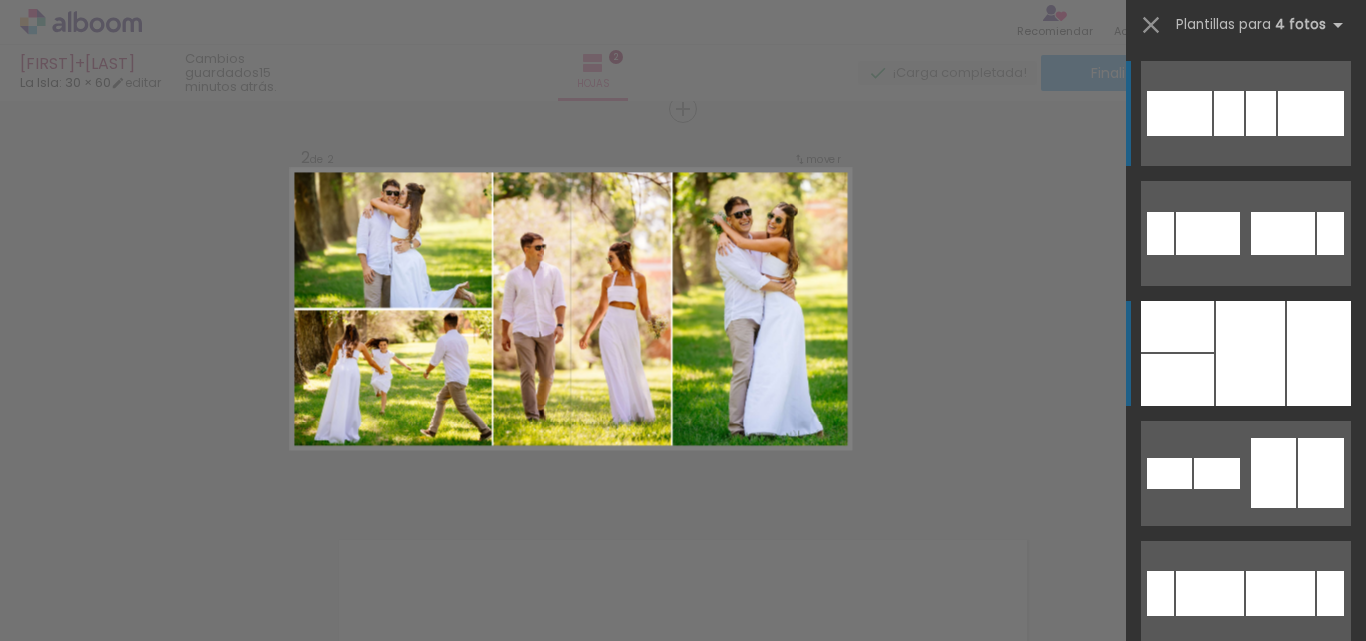 click at bounding box center [1250, 353] 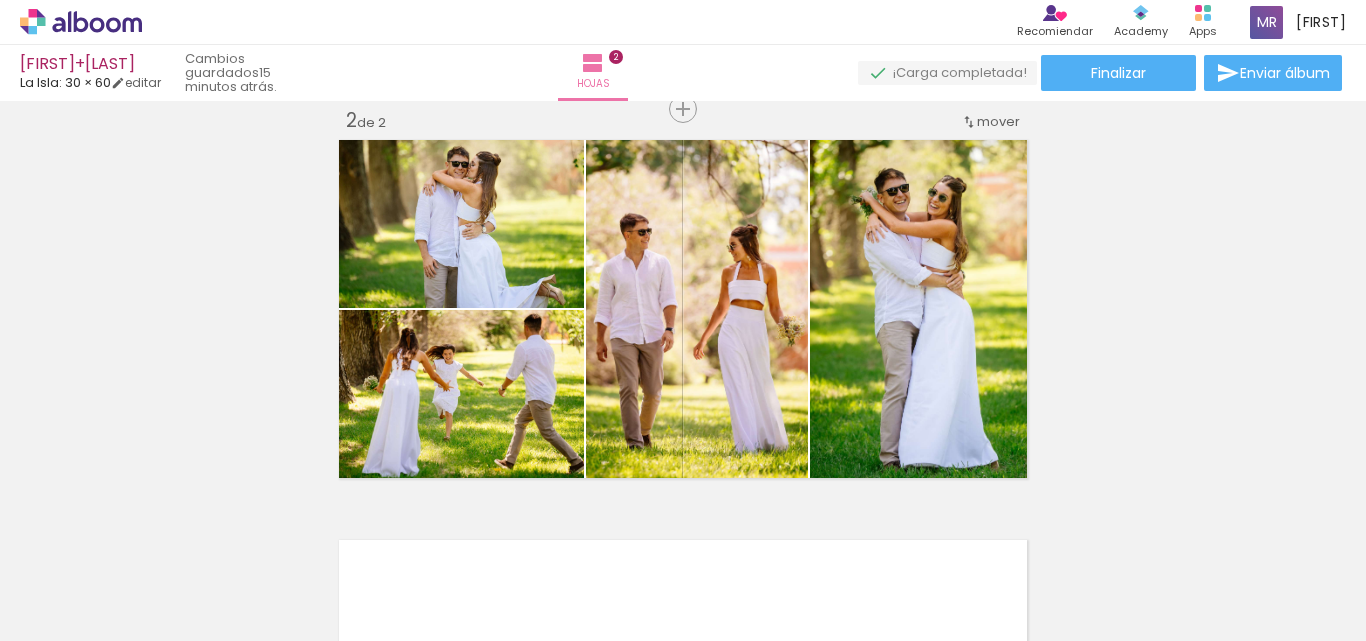 scroll, scrollTop: 525, scrollLeft: 0, axis: vertical 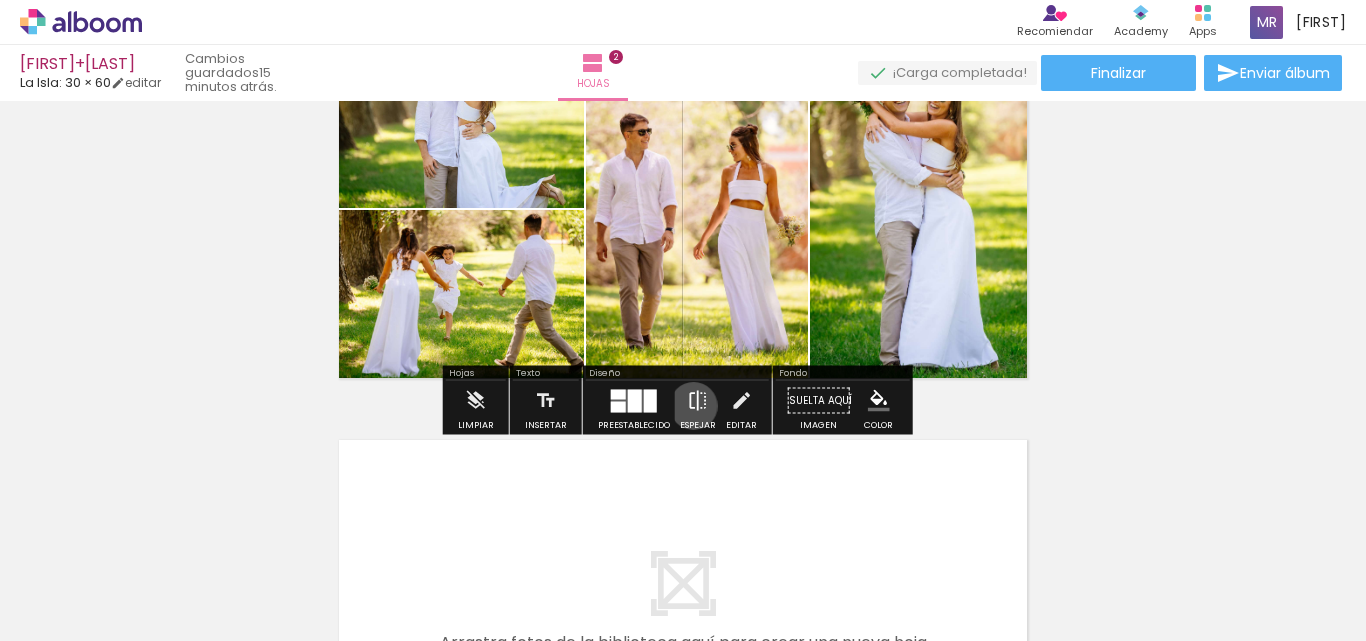 click at bounding box center (698, 401) 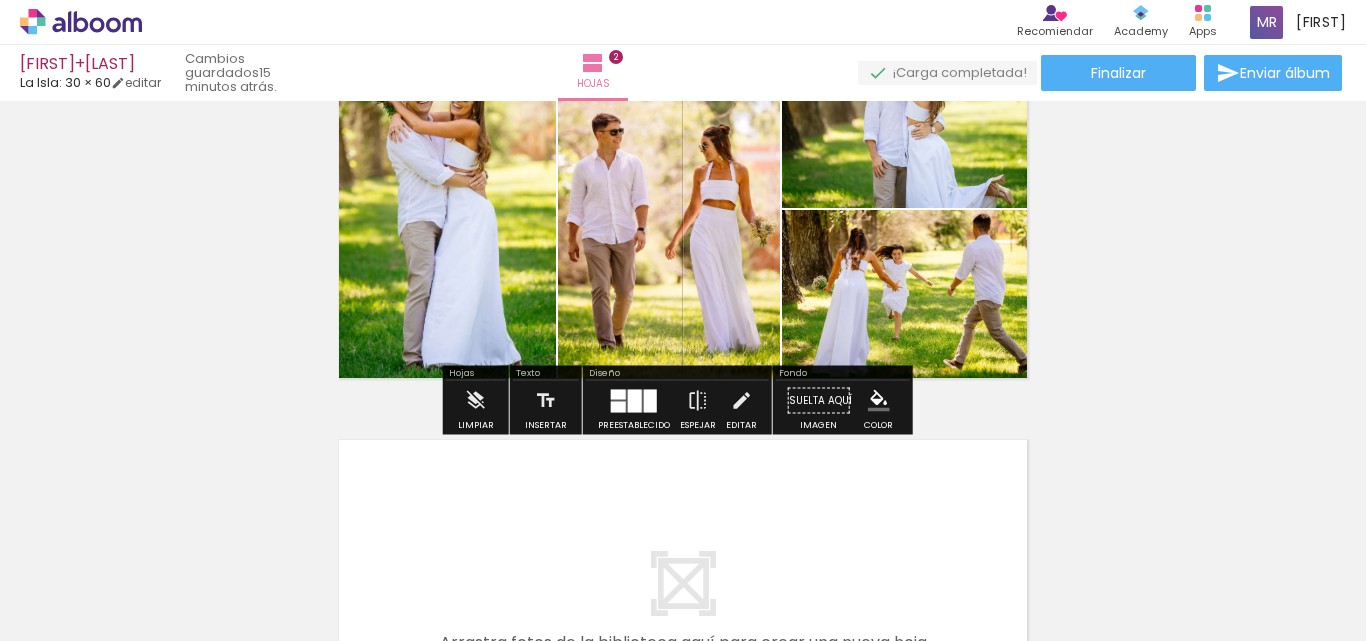 scroll, scrollTop: 425, scrollLeft: 0, axis: vertical 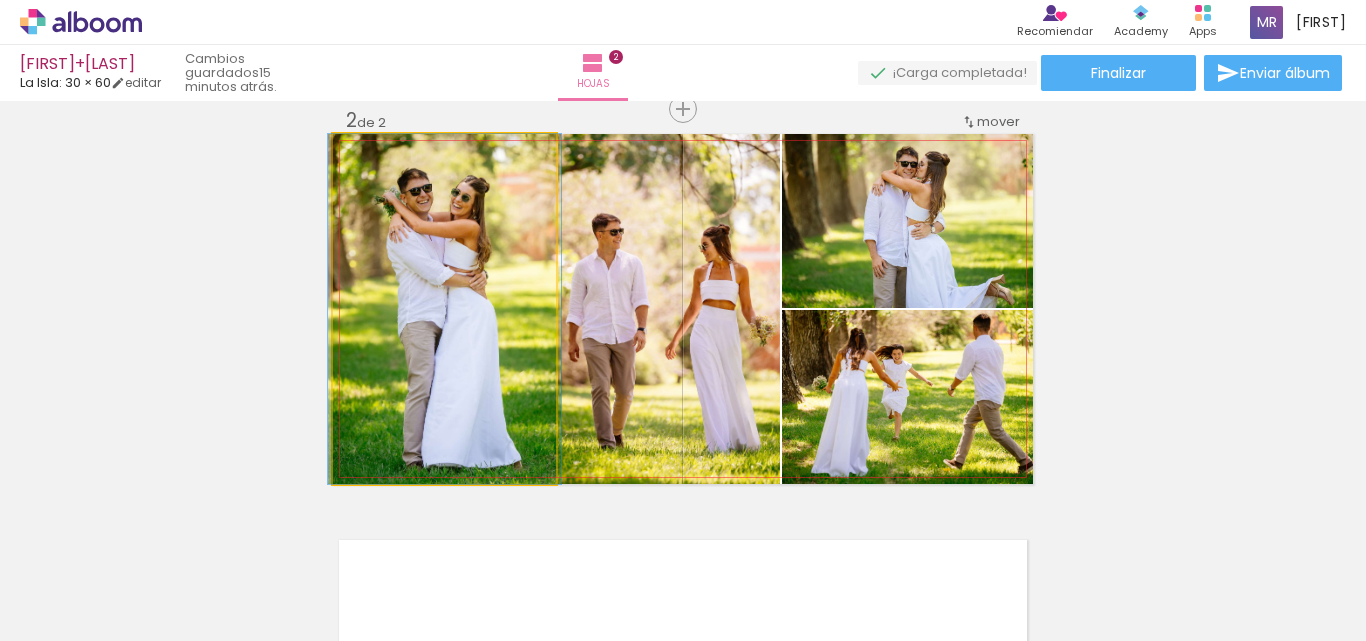 drag, startPoint x: 507, startPoint y: 342, endPoint x: 625, endPoint y: 343, distance: 118.004234 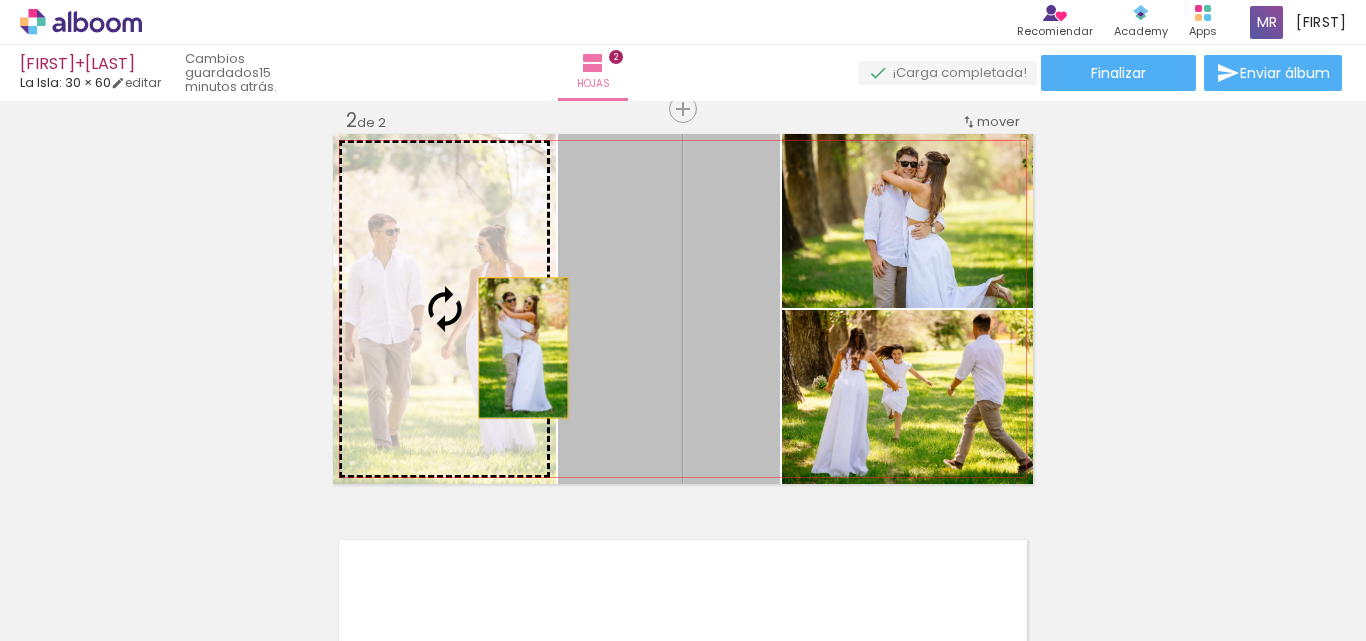 drag, startPoint x: 569, startPoint y: 347, endPoint x: 508, endPoint y: 349, distance: 61.03278 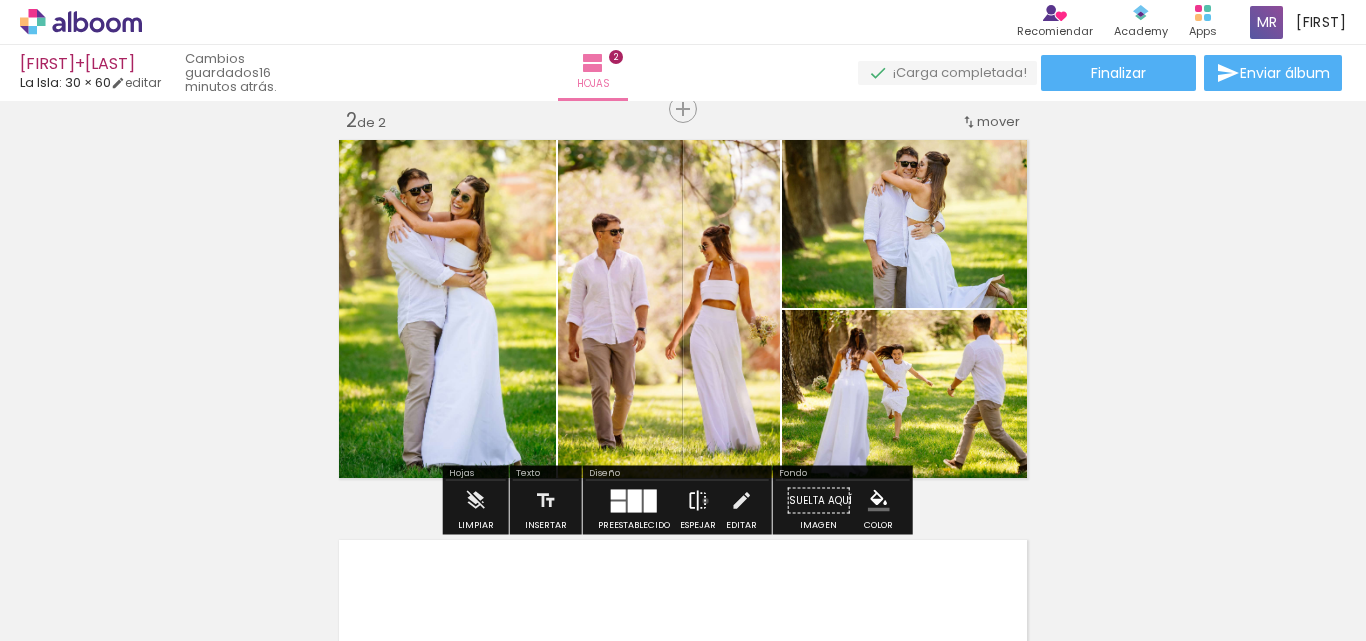 click at bounding box center [698, 501] 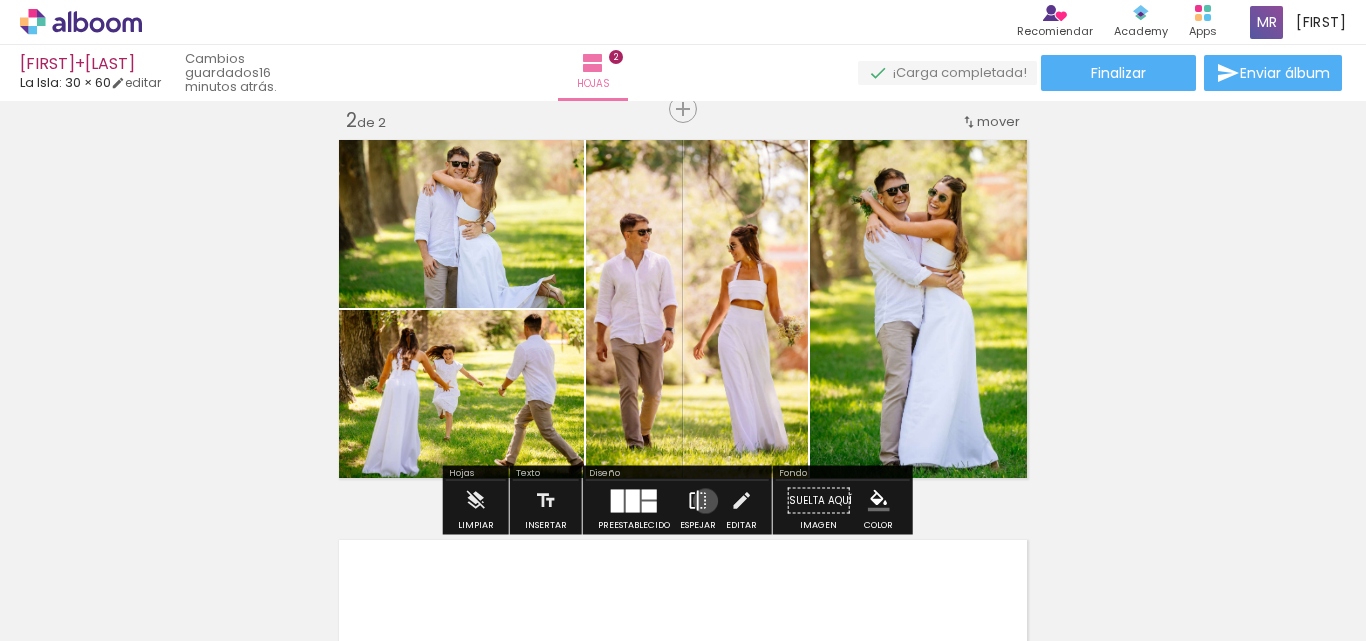 click at bounding box center (698, 501) 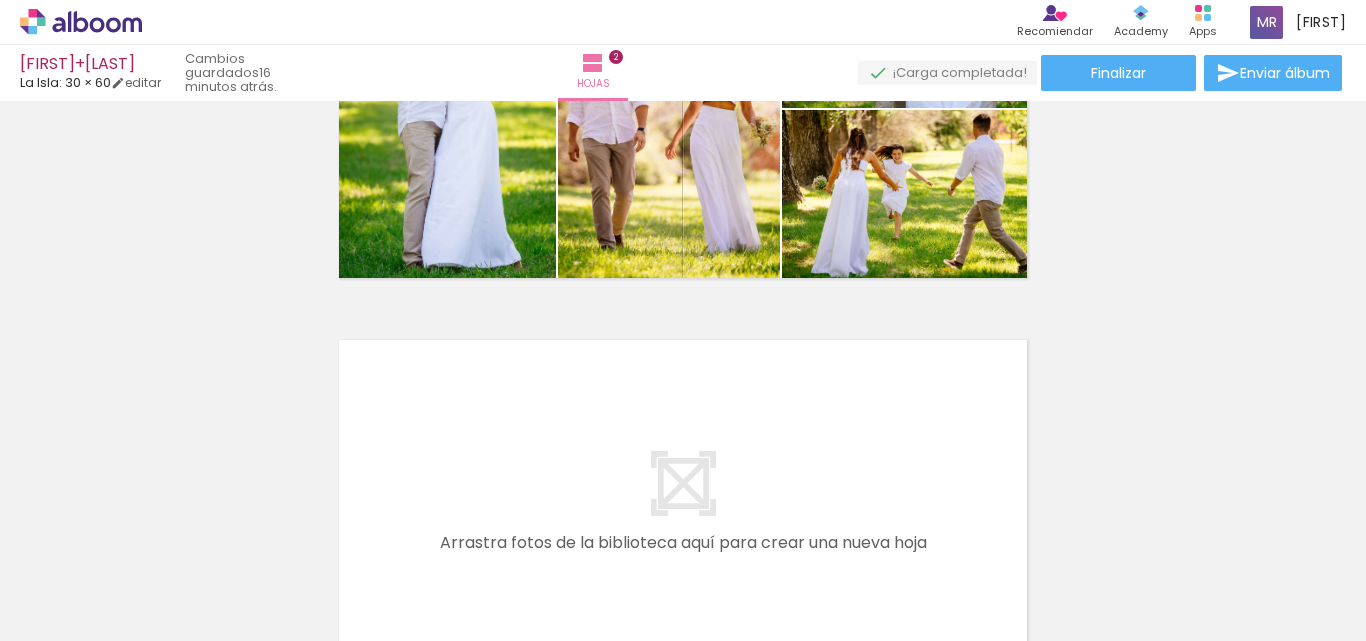 scroll, scrollTop: 725, scrollLeft: 0, axis: vertical 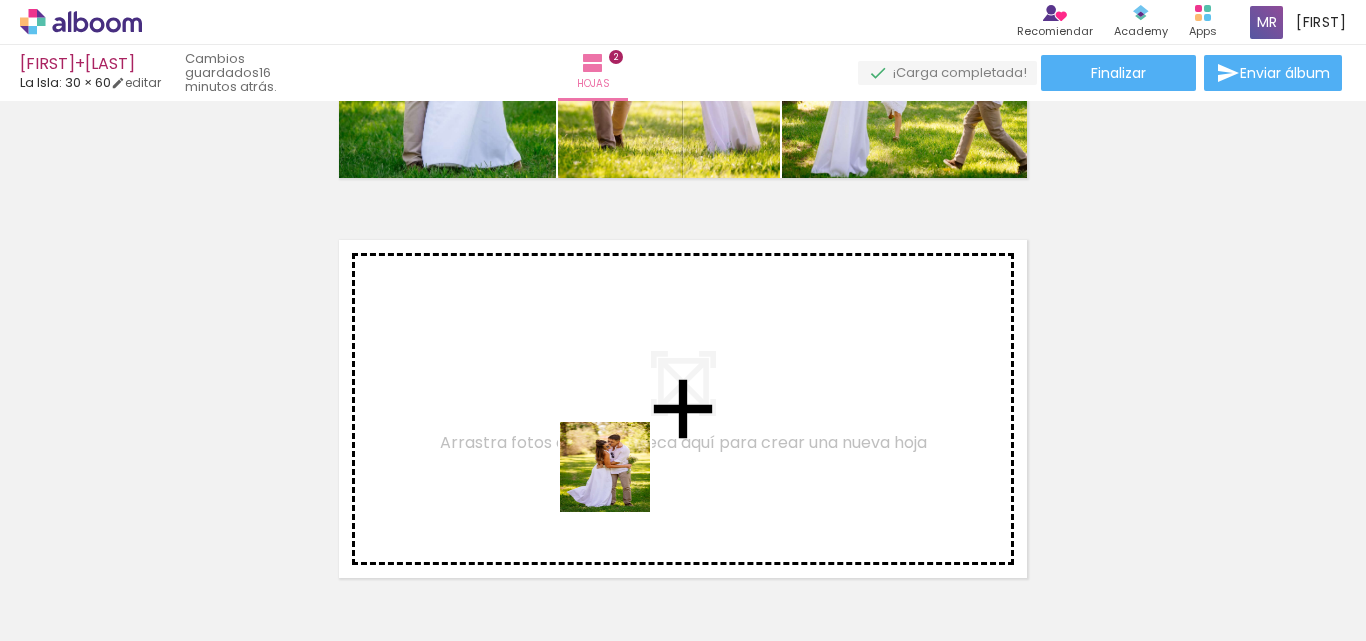 drag, startPoint x: 642, startPoint y: 594, endPoint x: 739, endPoint y: 565, distance: 101.24229 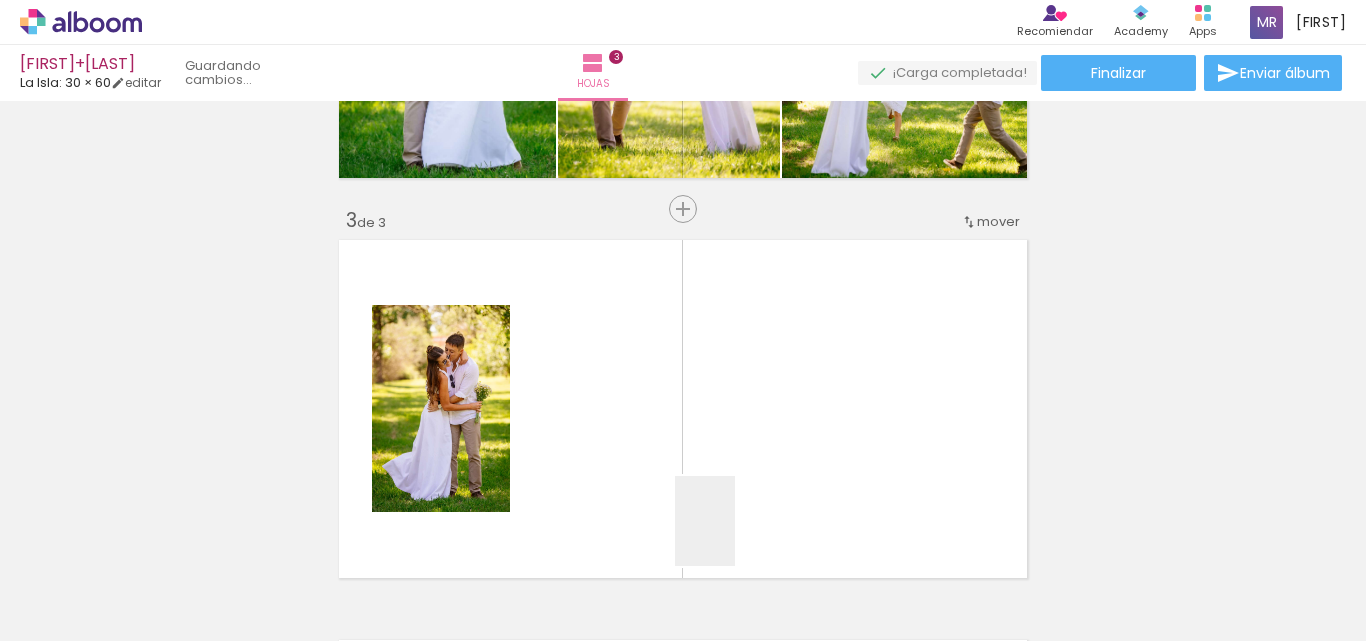 scroll, scrollTop: 826, scrollLeft: 0, axis: vertical 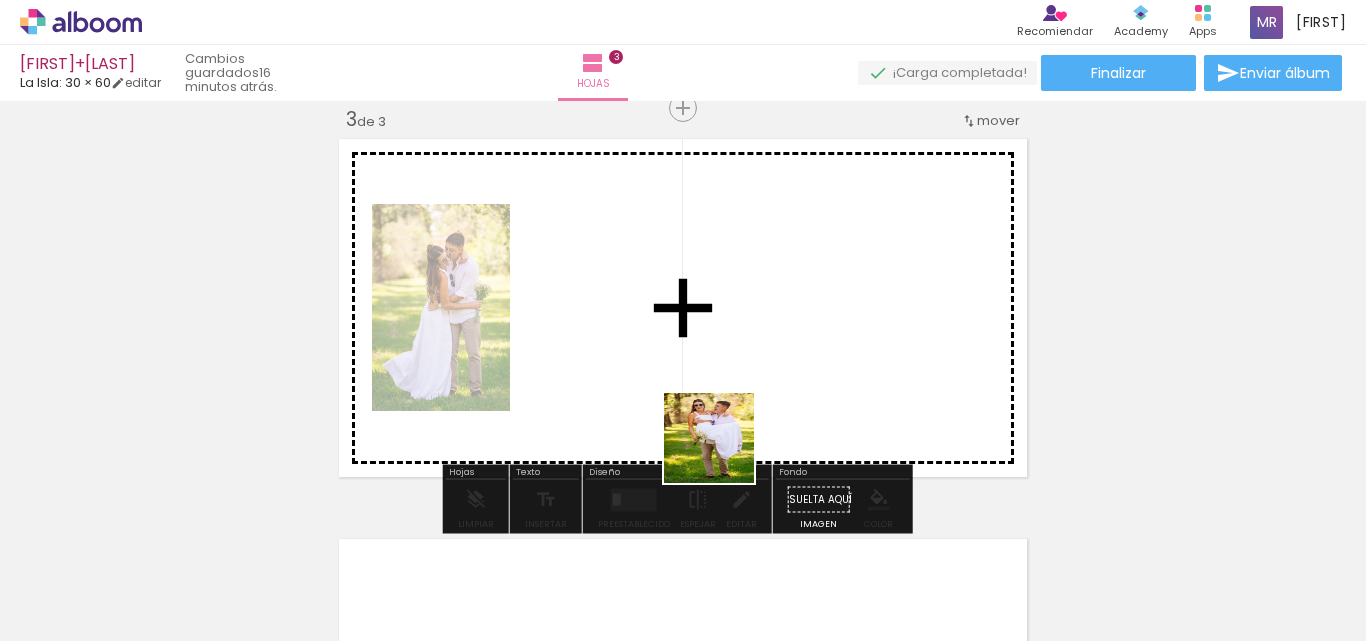 drag, startPoint x: 739, startPoint y: 565, endPoint x: 724, endPoint y: 452, distance: 113.99123 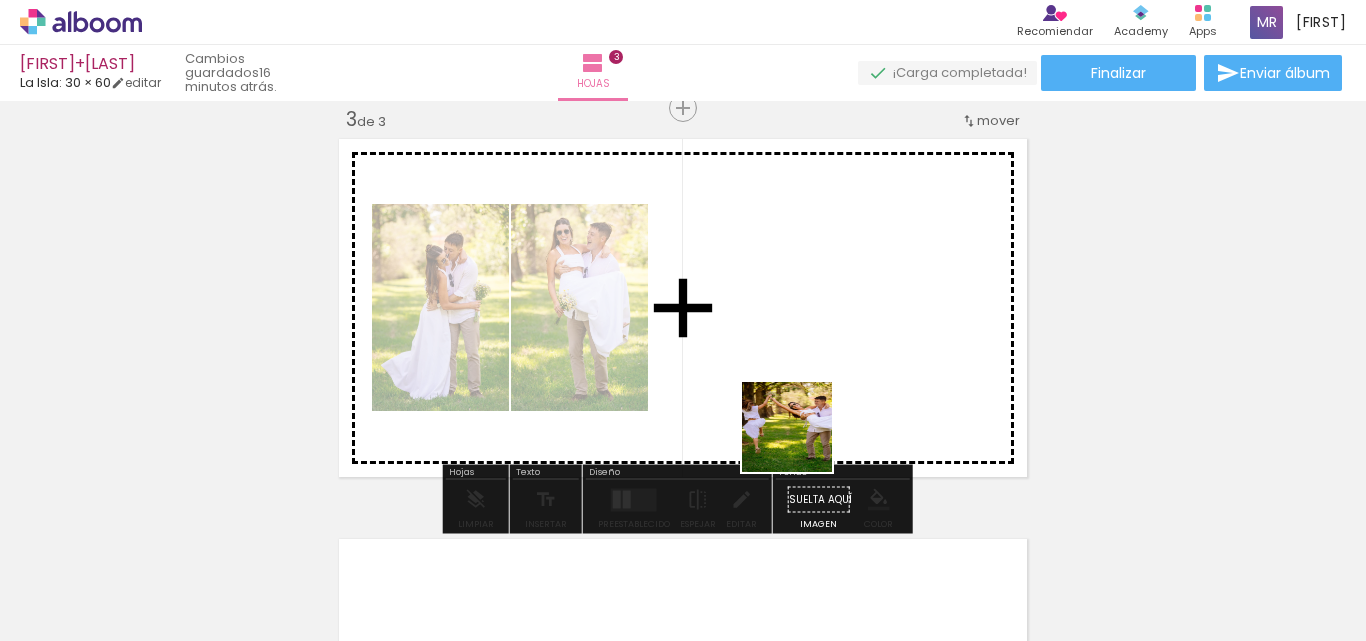 drag, startPoint x: 835, startPoint y: 558, endPoint x: 795, endPoint y: 413, distance: 150.41609 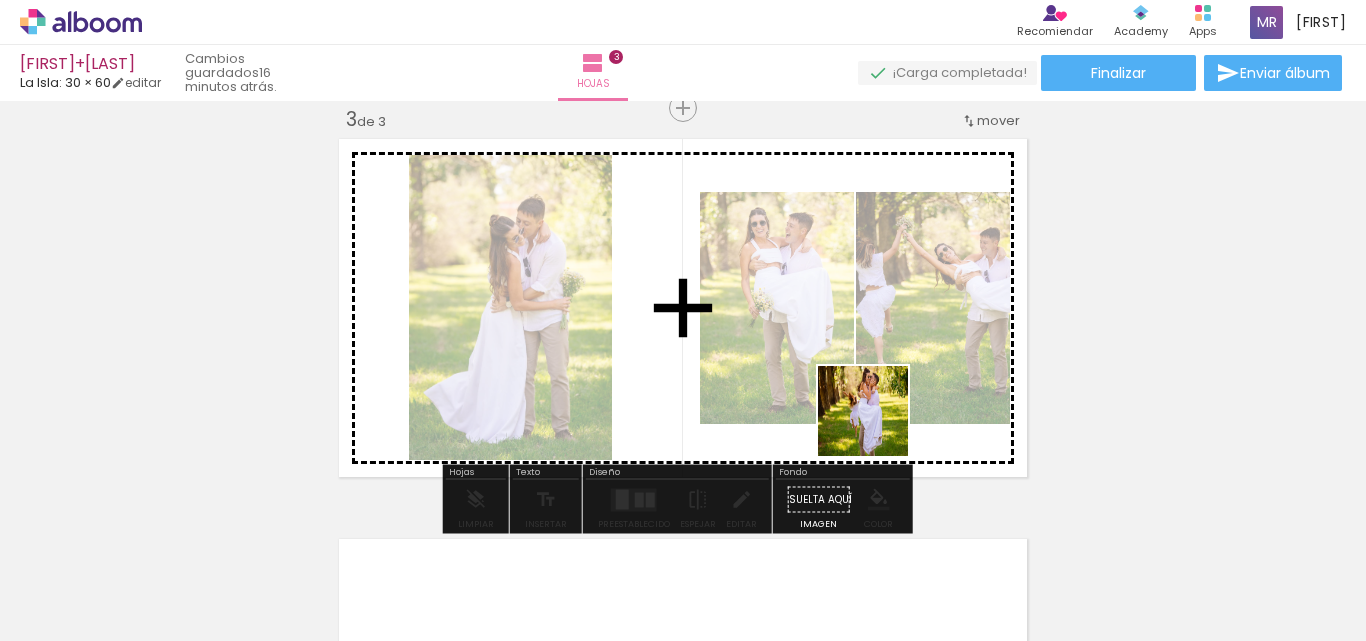 drag, startPoint x: 958, startPoint y: 570, endPoint x: 866, endPoint y: 404, distance: 189.78935 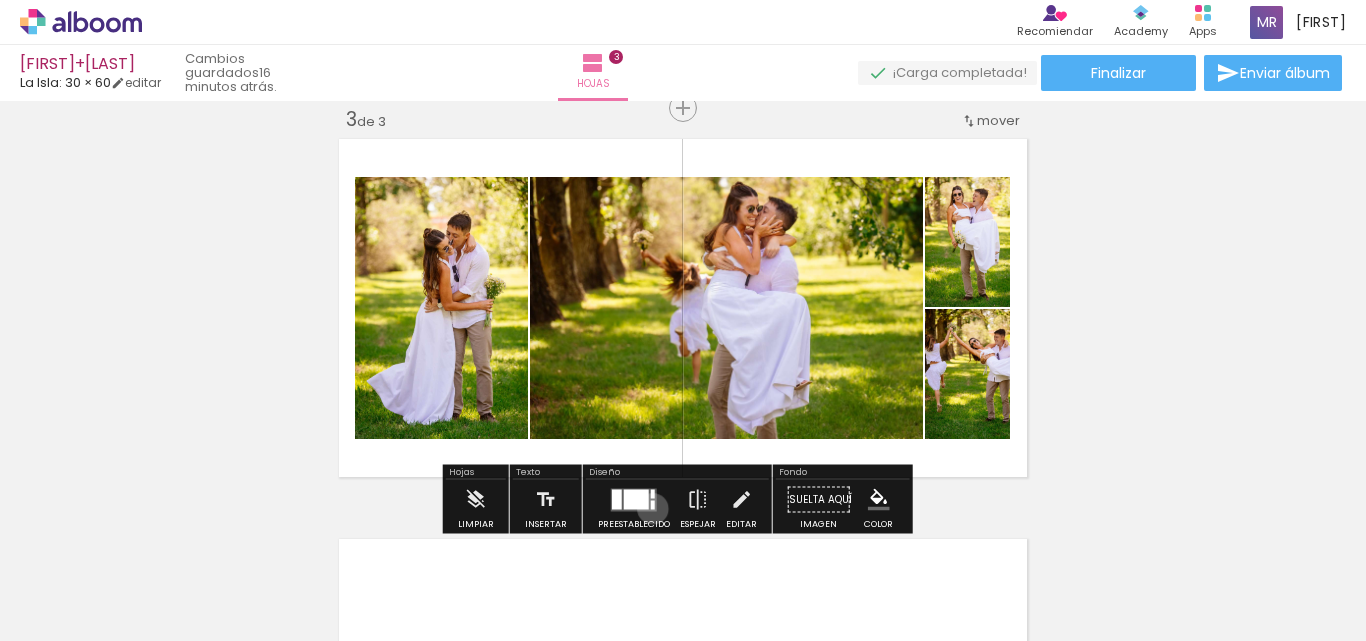 click at bounding box center [634, 499] 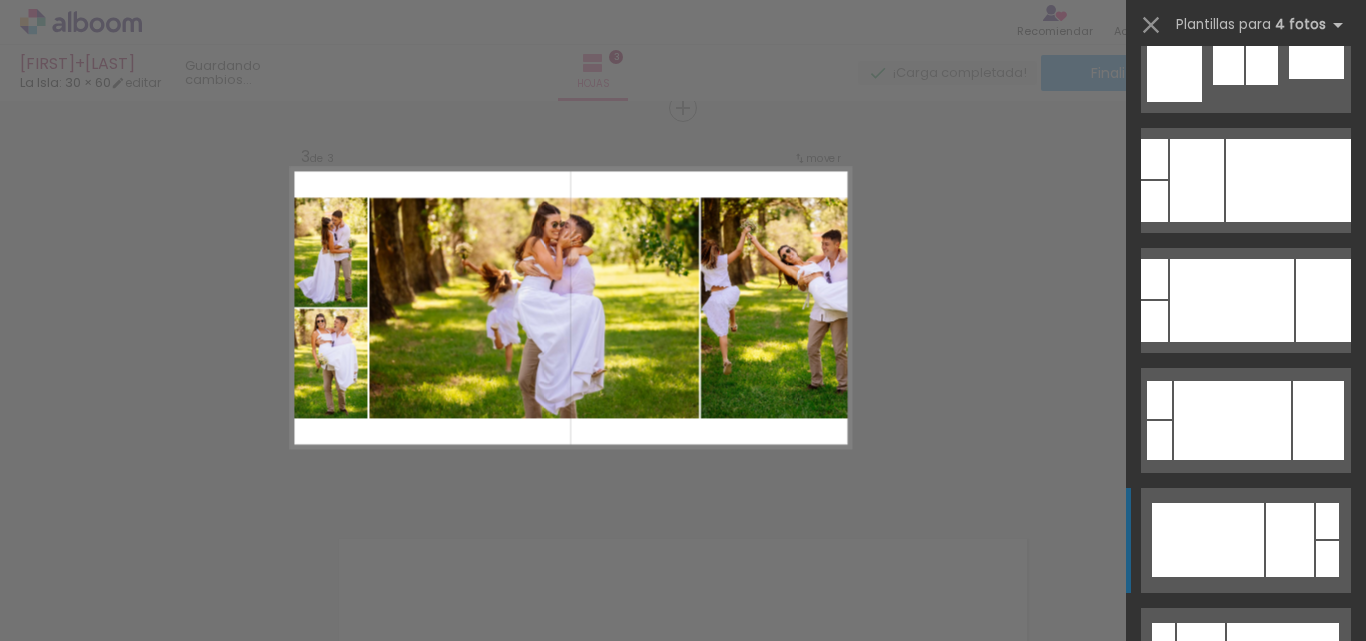 scroll, scrollTop: 400, scrollLeft: 0, axis: vertical 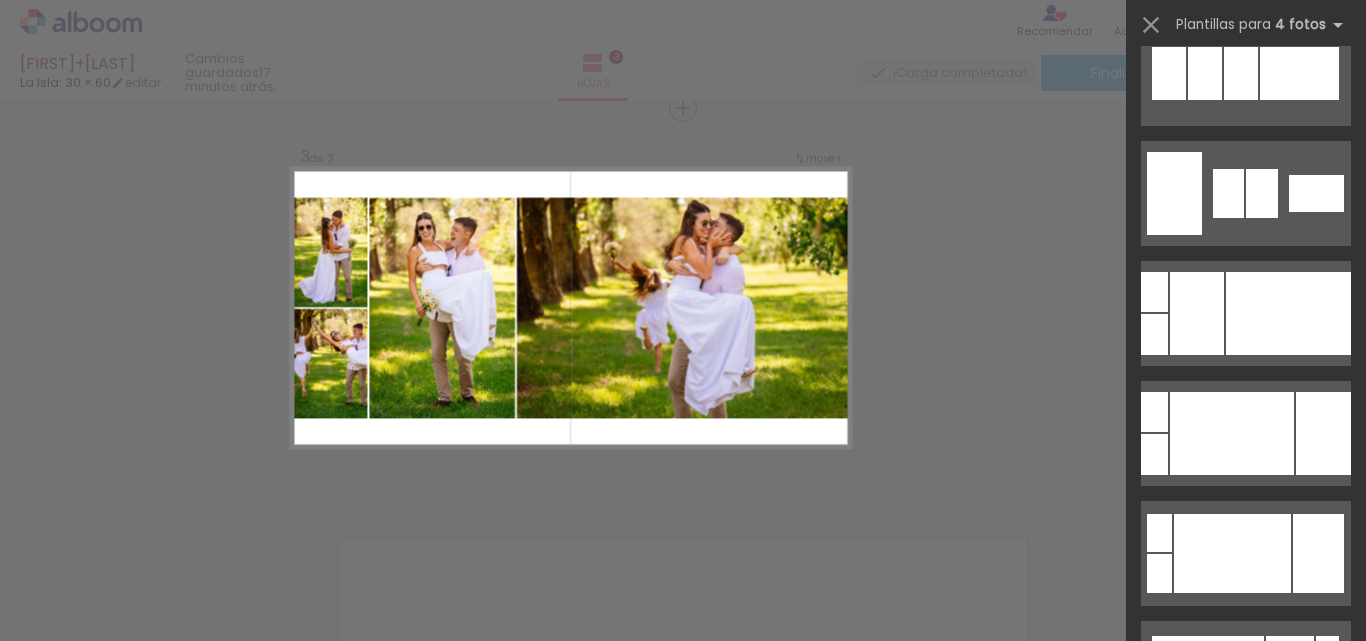 click on "Confirmar Cancelar" at bounding box center (683, 99) 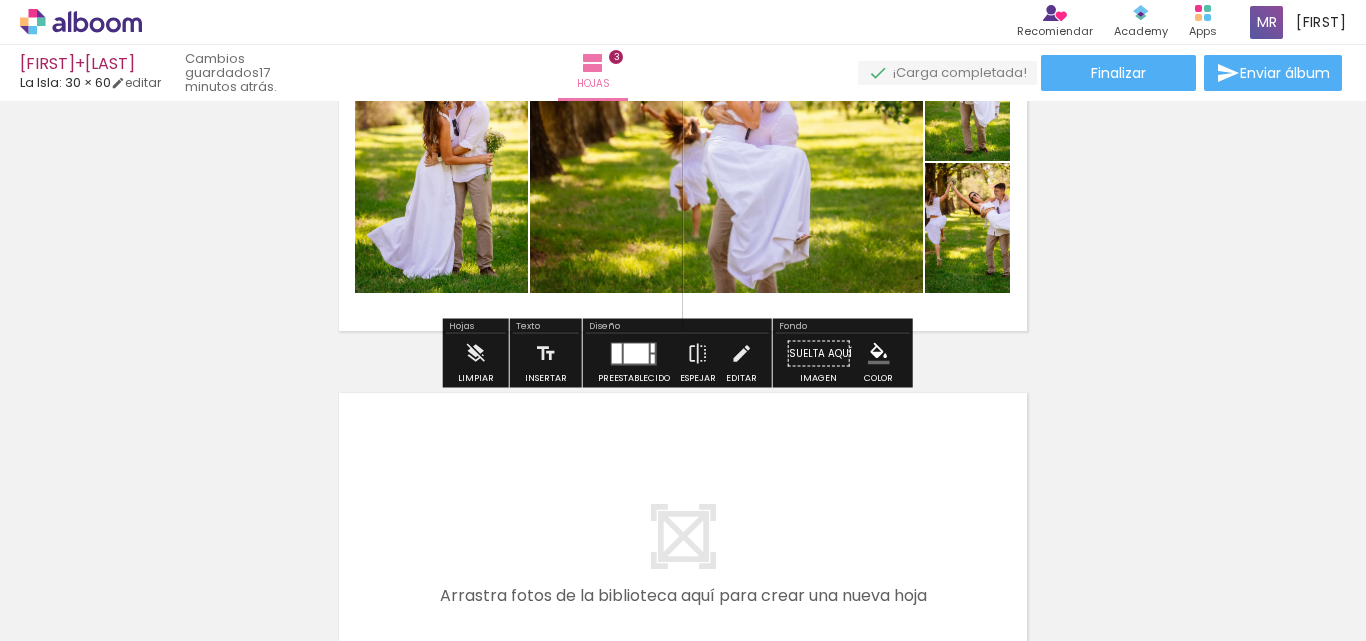 scroll, scrollTop: 926, scrollLeft: 0, axis: vertical 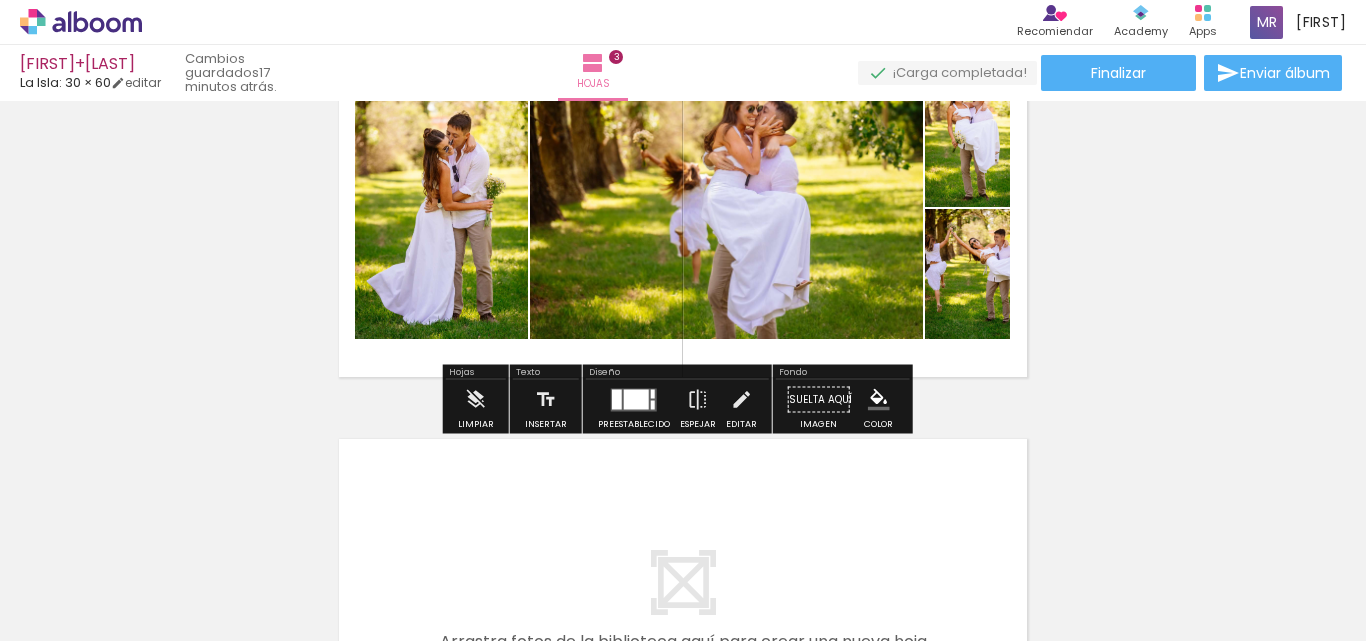 click at bounding box center [636, 399] 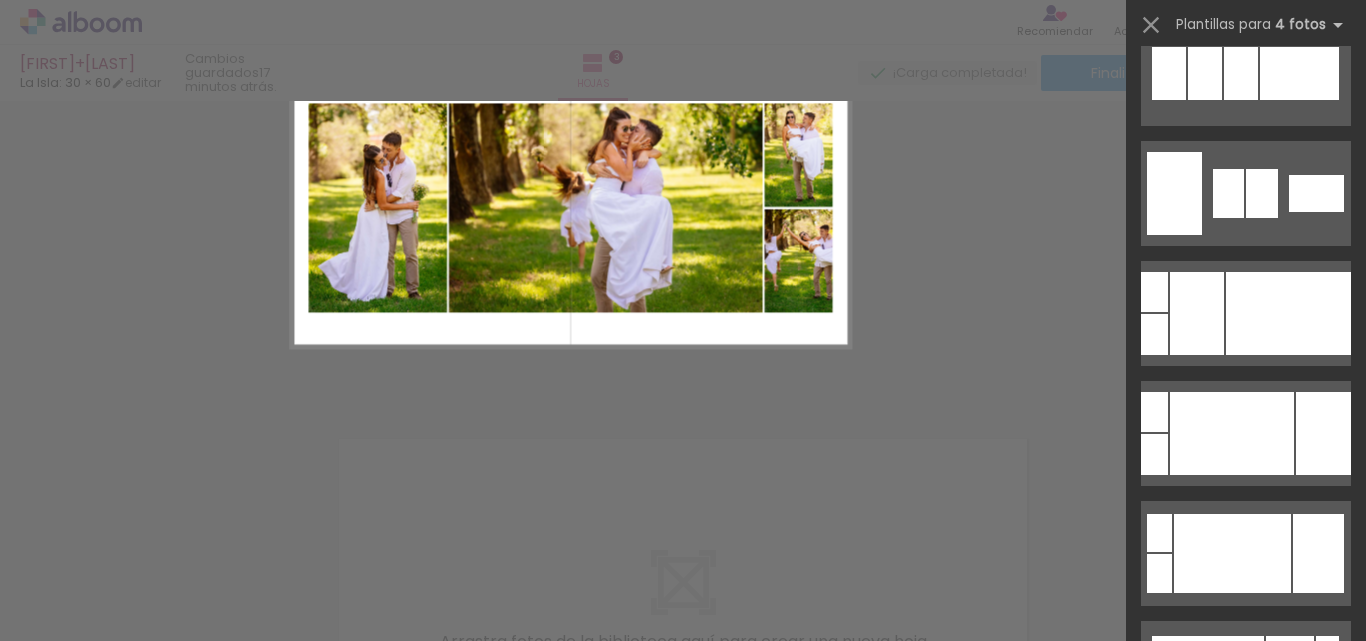 scroll, scrollTop: 0, scrollLeft: 0, axis: both 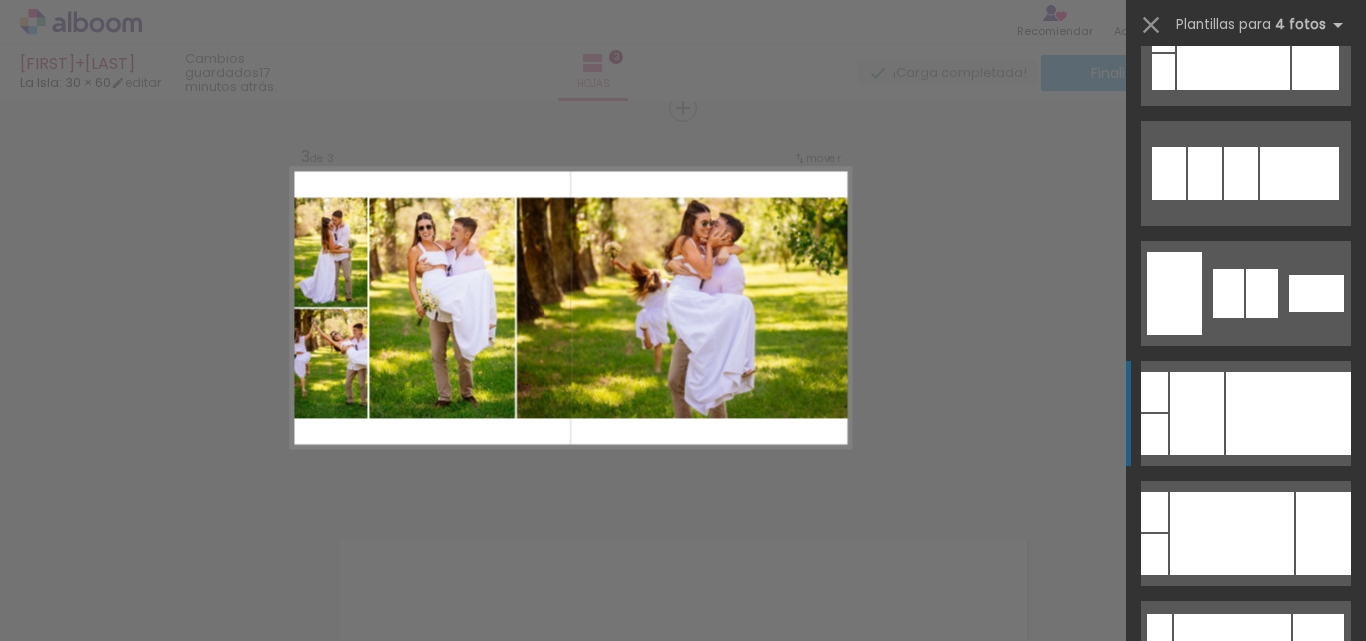 click at bounding box center (1288, 413) 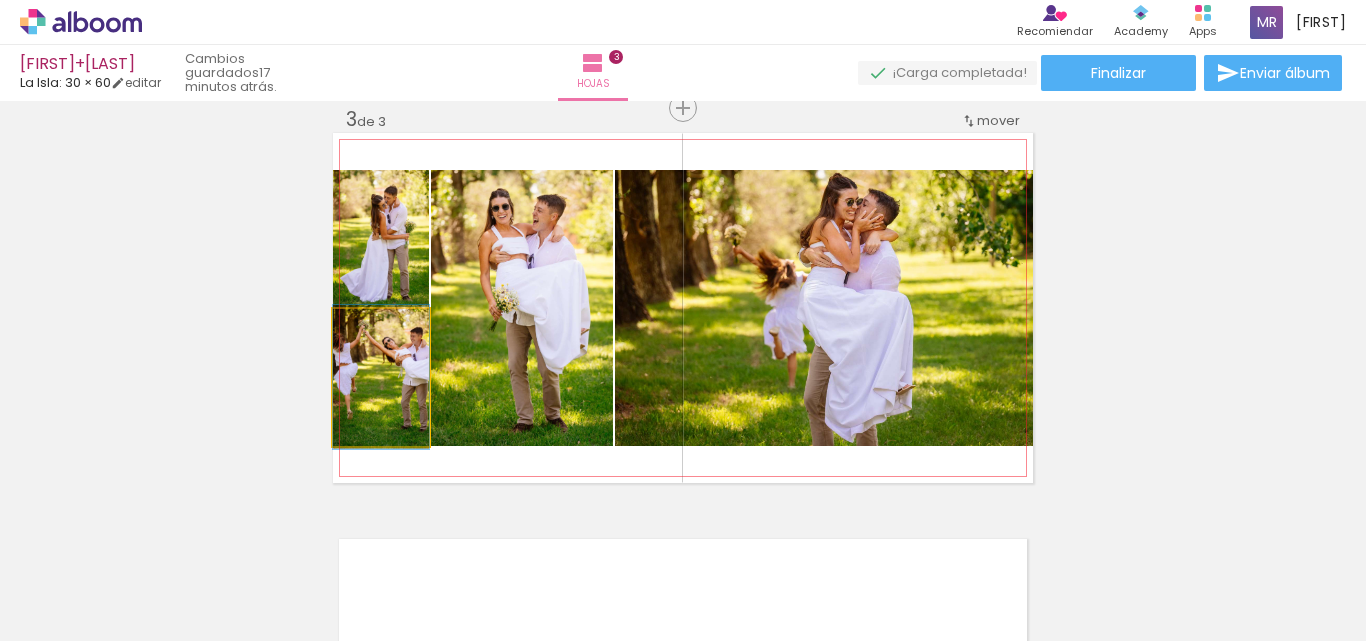 click 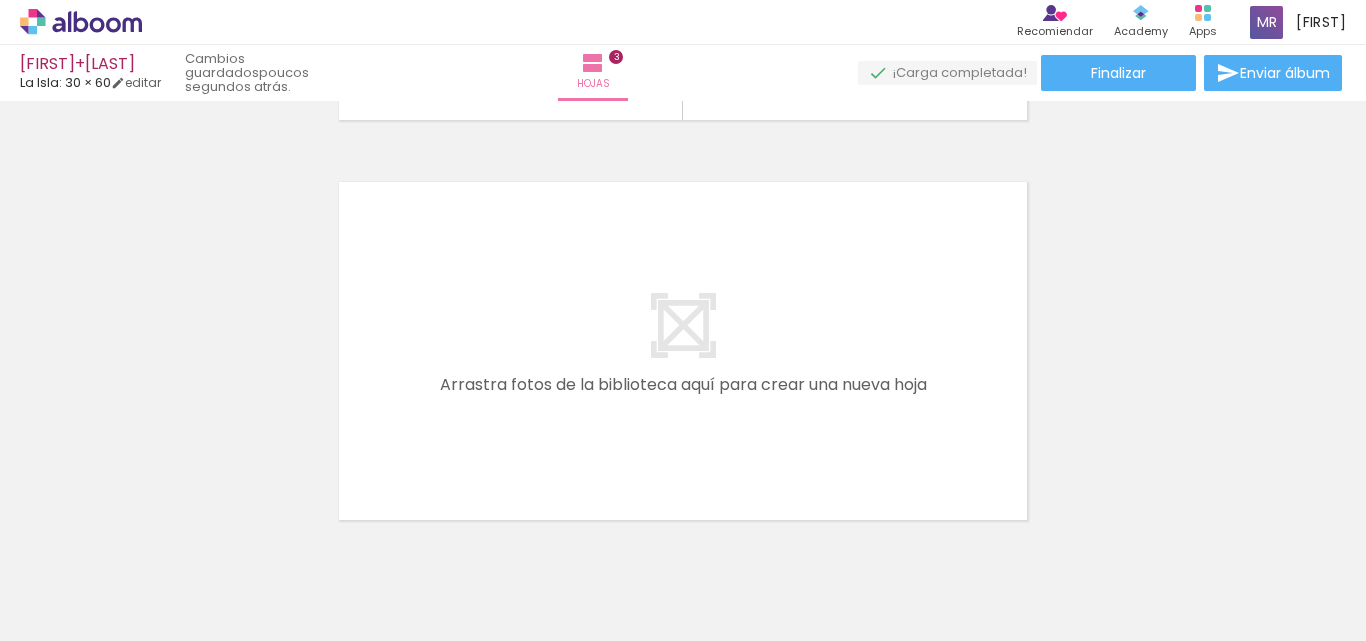 scroll, scrollTop: 1226, scrollLeft: 0, axis: vertical 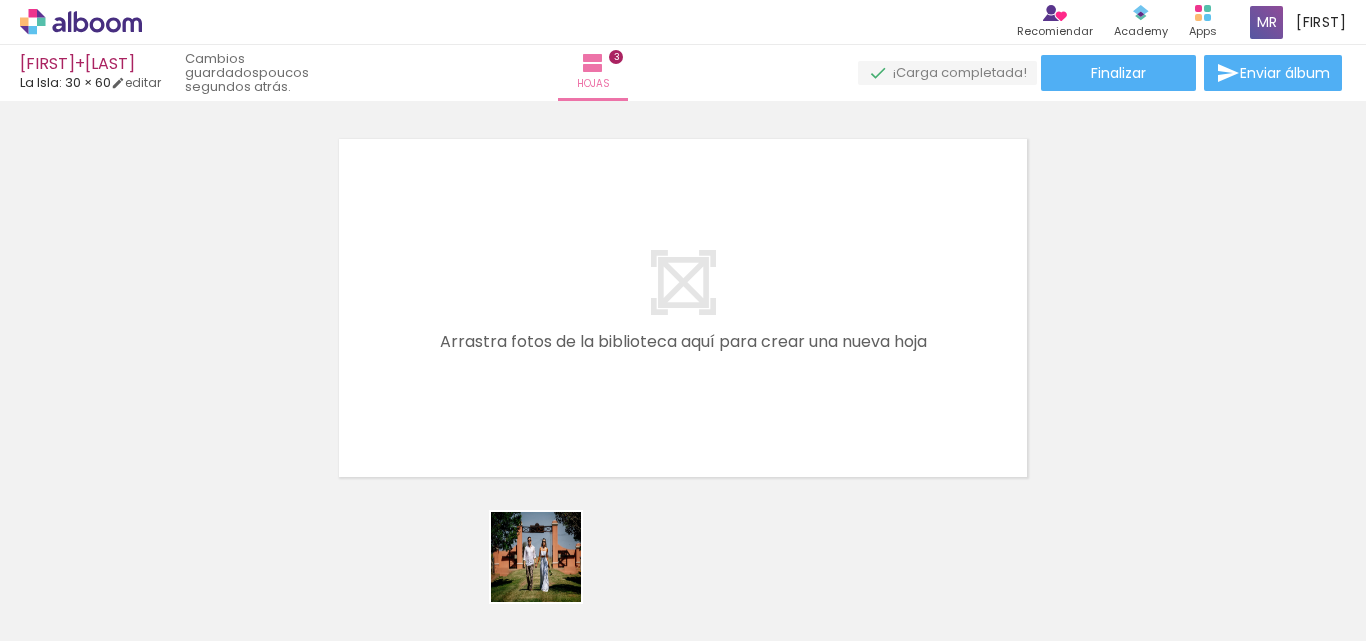 drag, startPoint x: 550, startPoint y: 591, endPoint x: 553, endPoint y: 398, distance: 193.02332 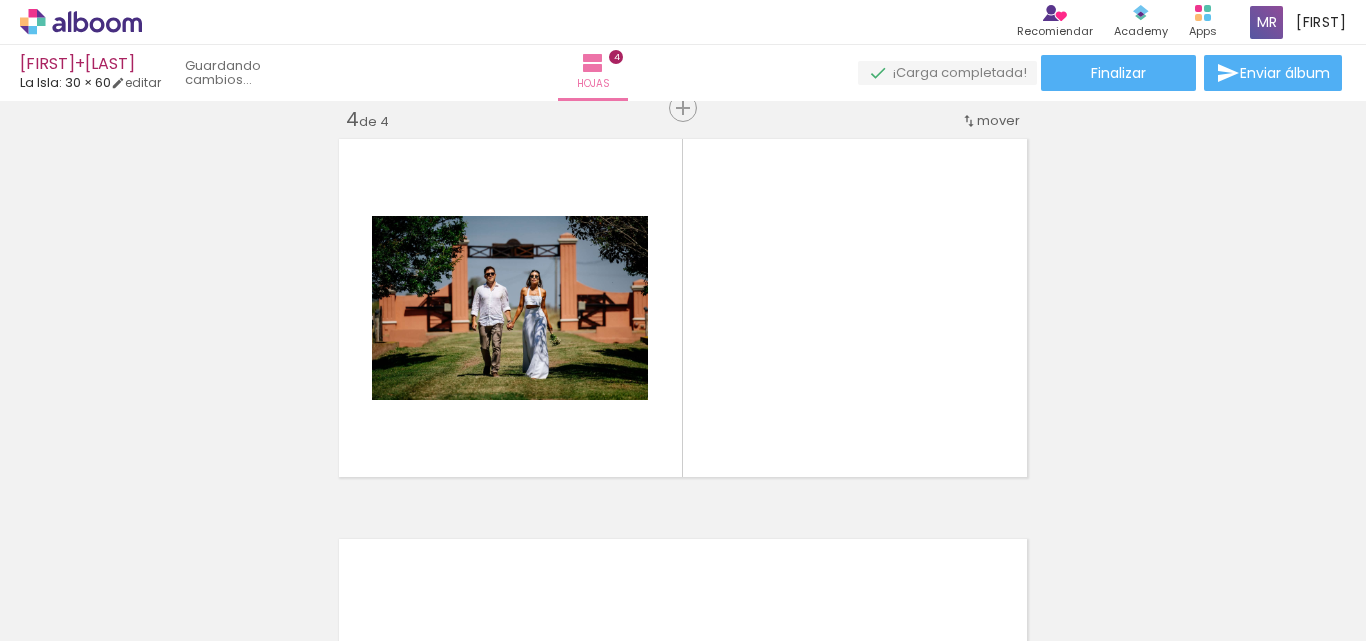 scroll, scrollTop: 1226, scrollLeft: 0, axis: vertical 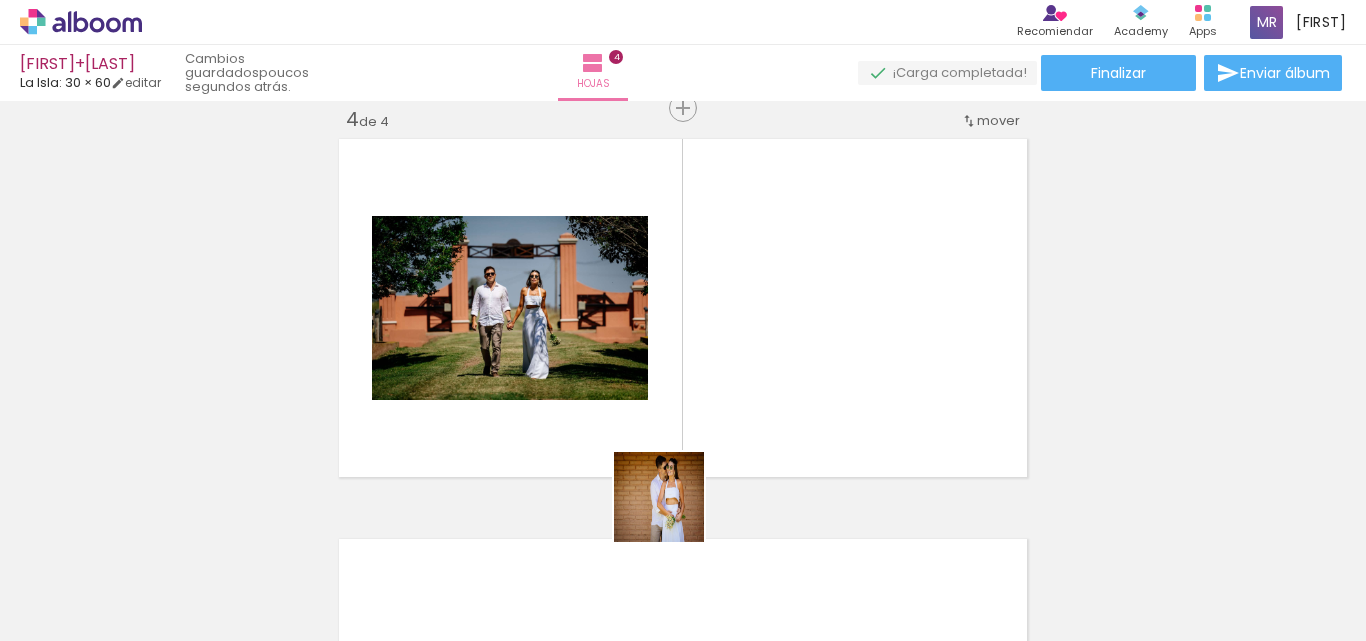 drag, startPoint x: 674, startPoint y: 550, endPoint x: 737, endPoint y: 483, distance: 91.967384 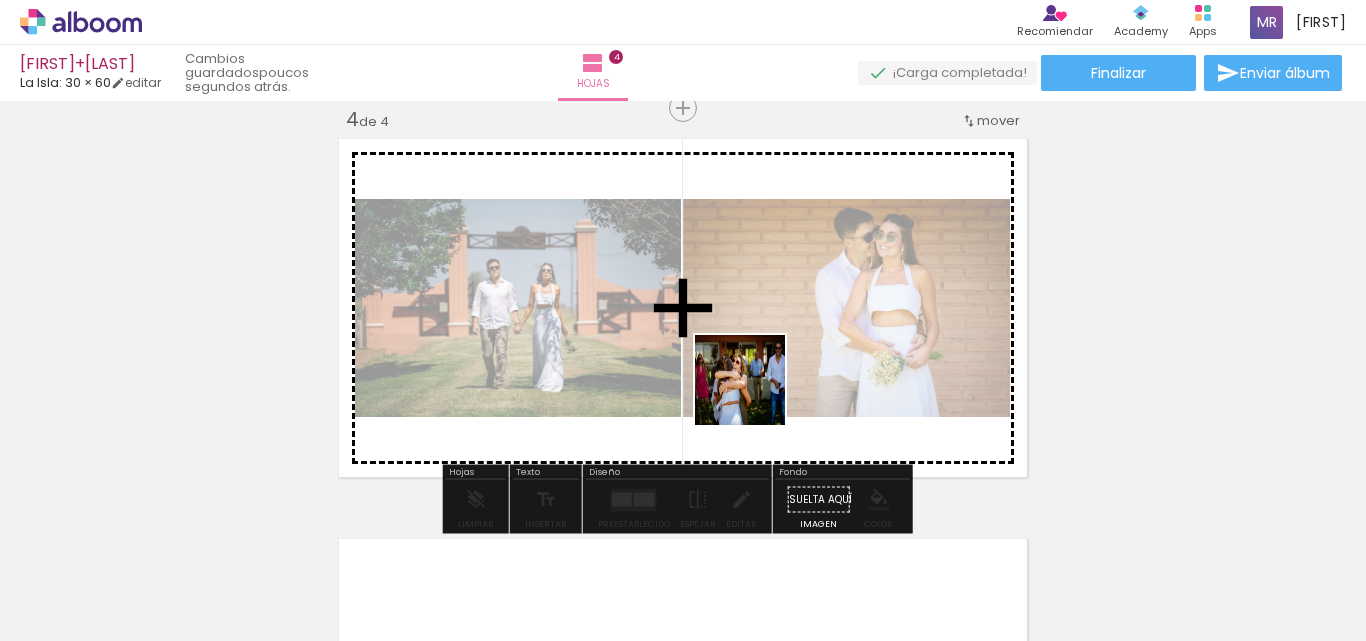 drag, startPoint x: 776, startPoint y: 480, endPoint x: 830, endPoint y: 471, distance: 54.74486 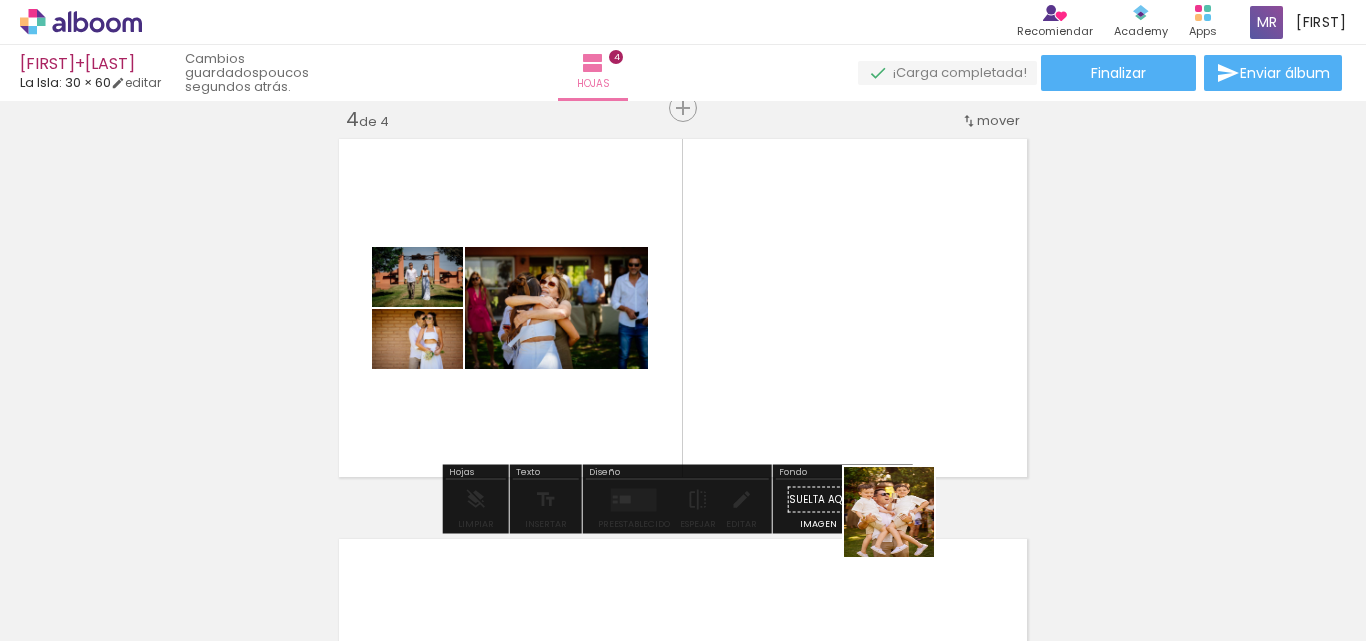 drag, startPoint x: 906, startPoint y: 536, endPoint x: 946, endPoint y: 469, distance: 78.03204 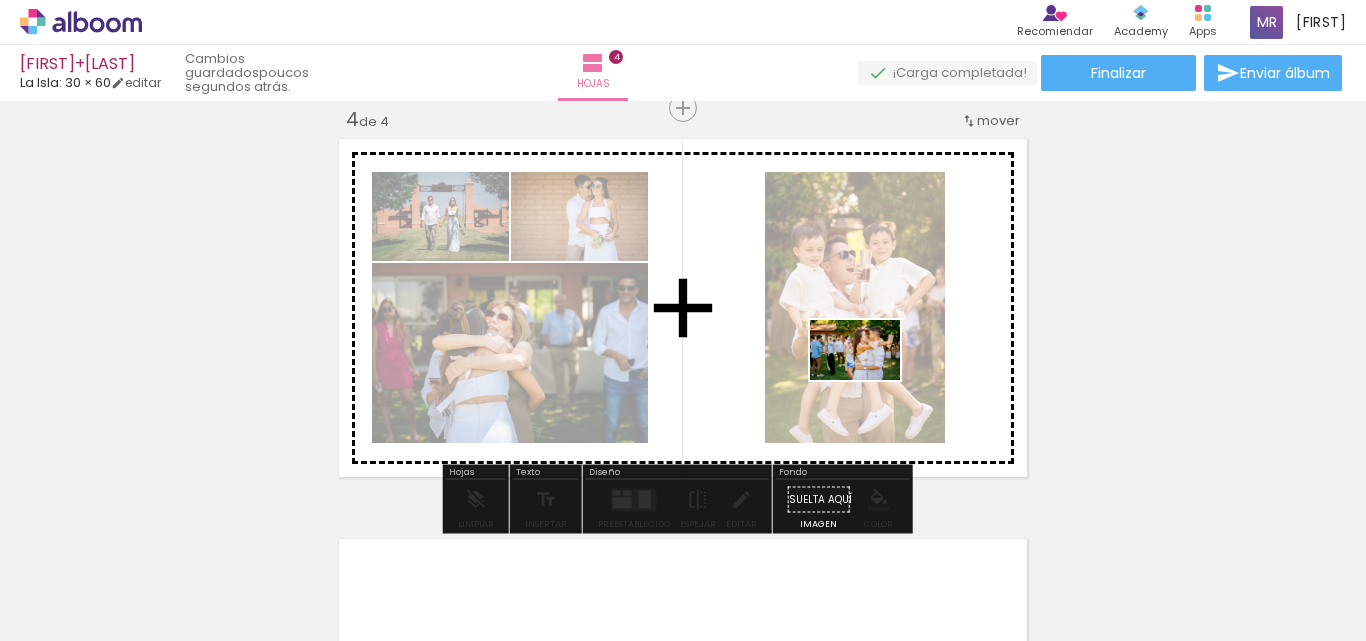 drag, startPoint x: 1014, startPoint y: 564, endPoint x: 1029, endPoint y: 467, distance: 98.15294 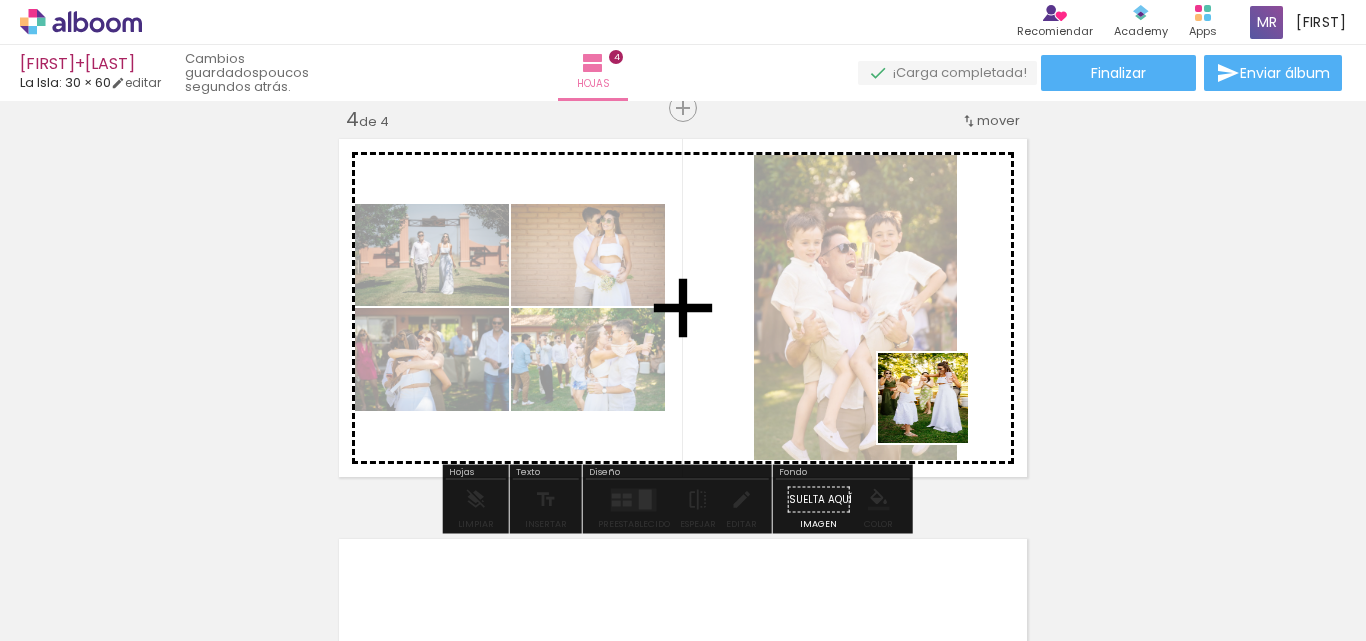 drag, startPoint x: 1110, startPoint y: 555, endPoint x: 935, endPoint y: 409, distance: 227.90569 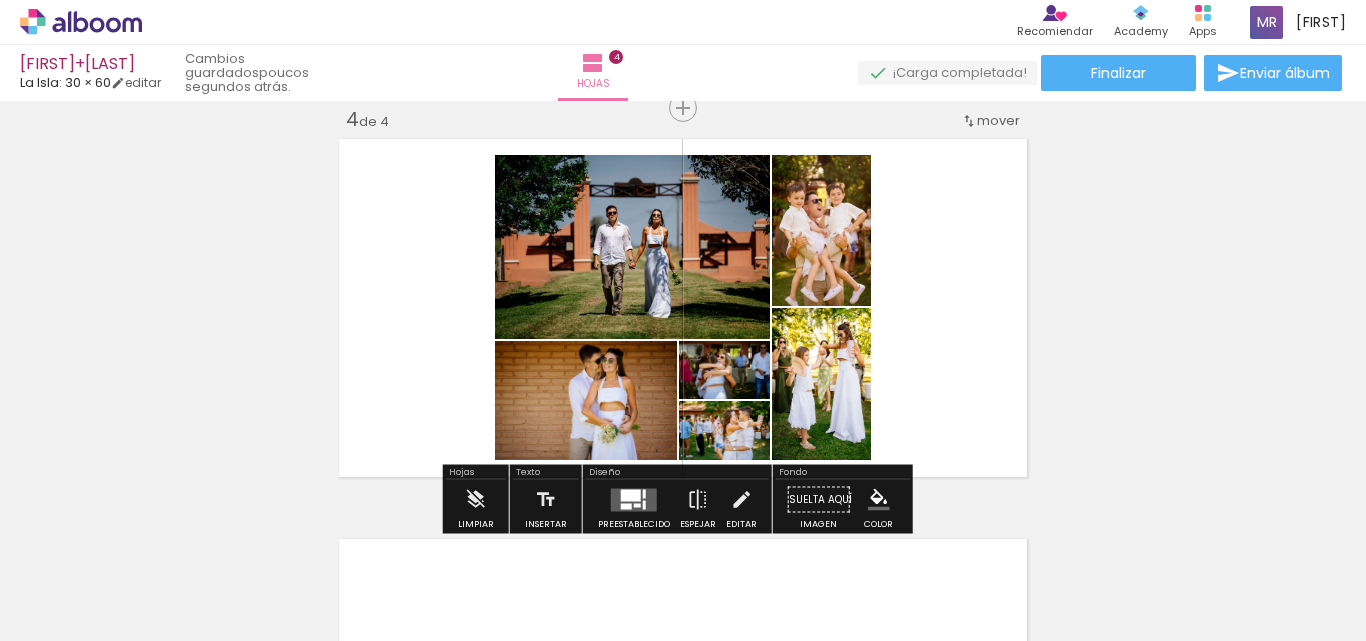 click at bounding box center [644, 504] 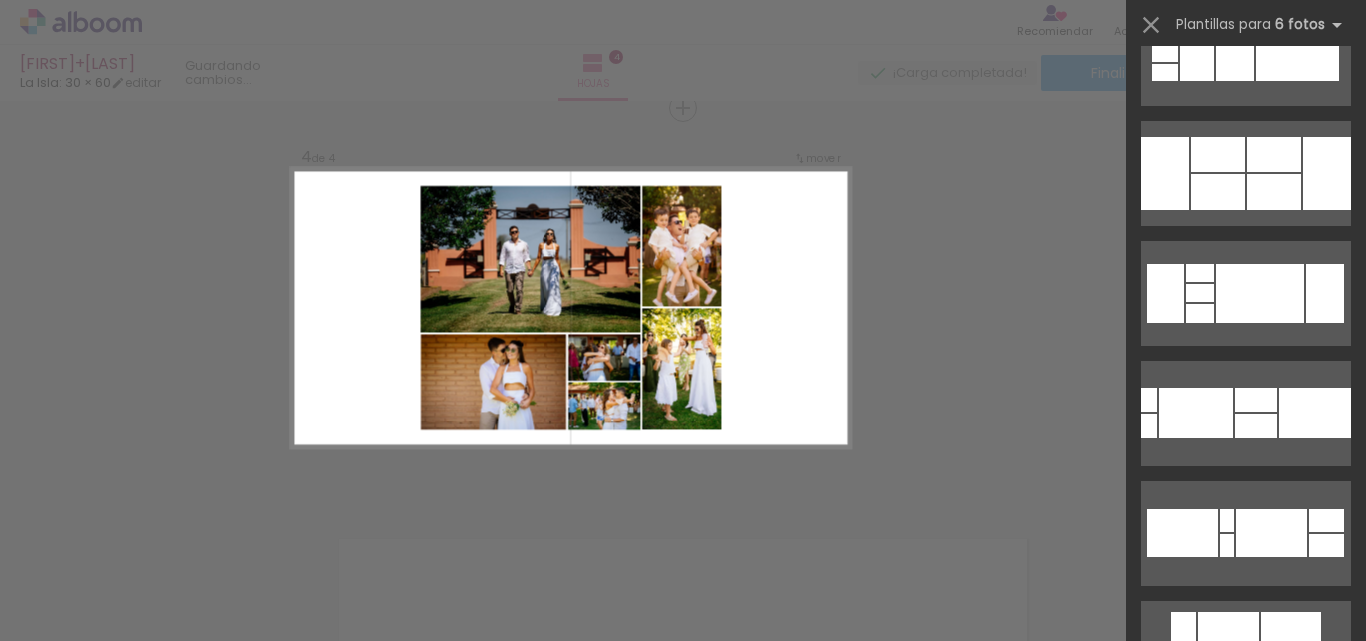 scroll, scrollTop: 0, scrollLeft: 0, axis: both 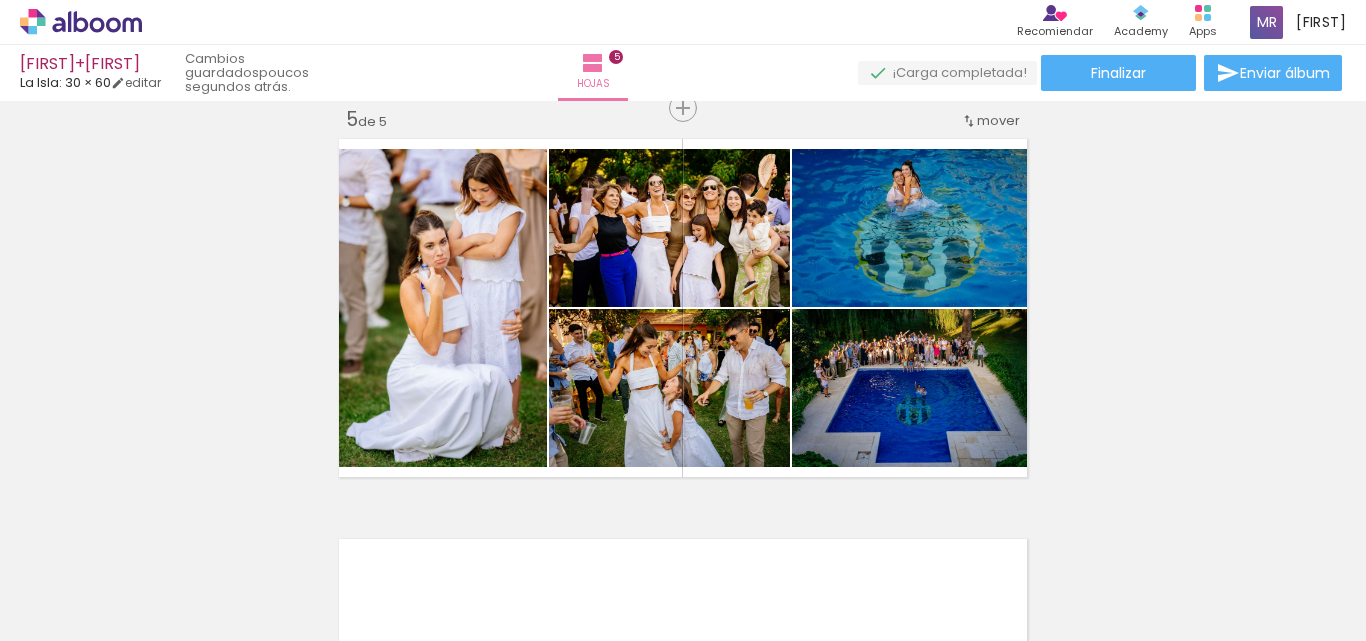 click on "Insertar hoja 1  de 5  Insertar hoja 2  de 5  Insertar hoja 3  de 5  Insertar hoja 4  de 5  Insertar hoja 5  de 5" at bounding box center [683, -318] 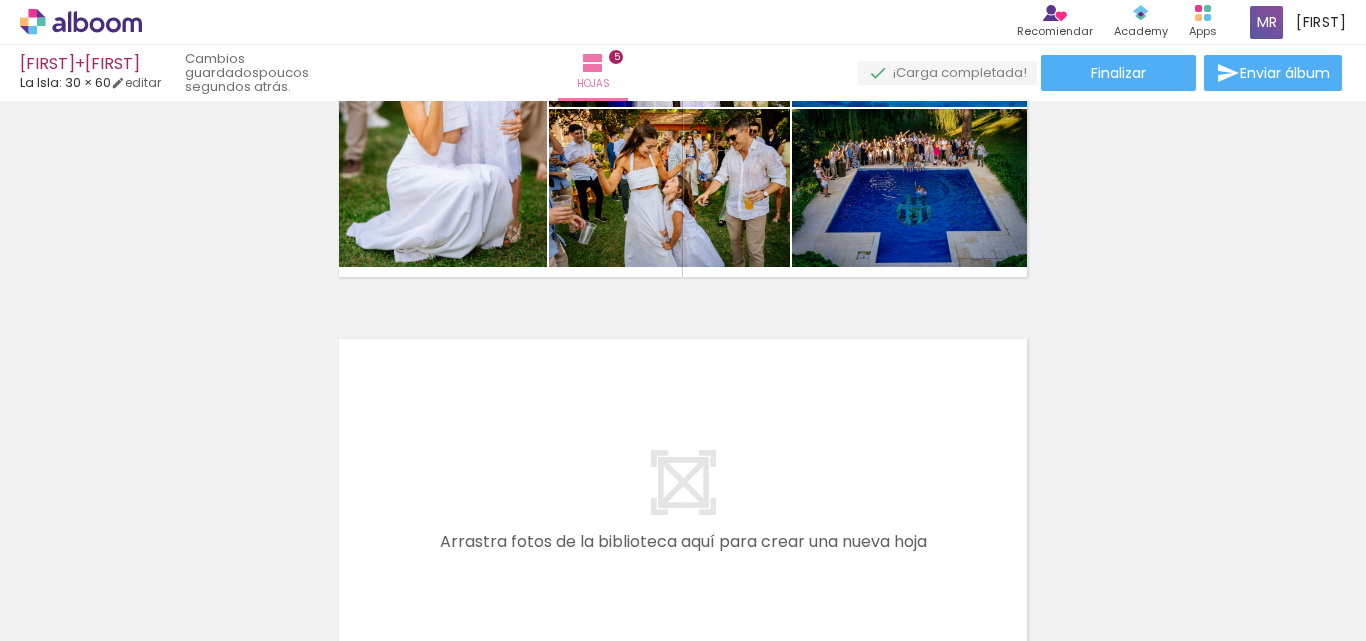 scroll, scrollTop: 1926, scrollLeft: 0, axis: vertical 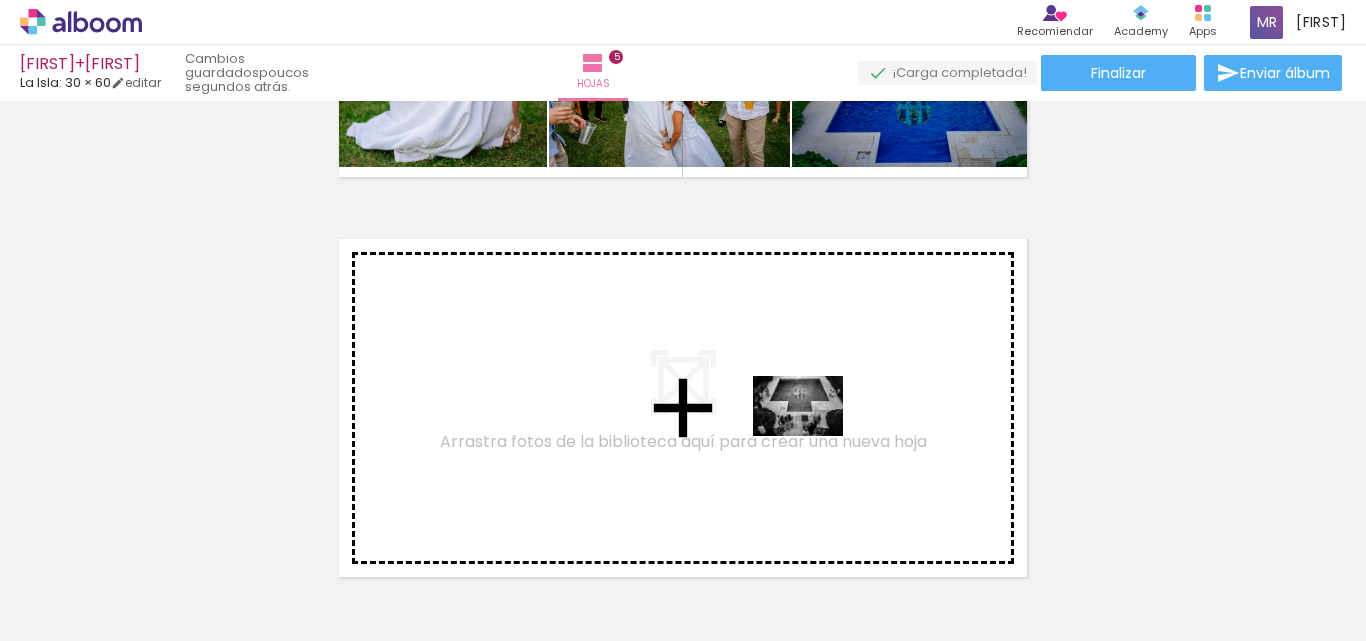 drag, startPoint x: 1127, startPoint y: 561, endPoint x: 801, endPoint y: 435, distance: 349.5025 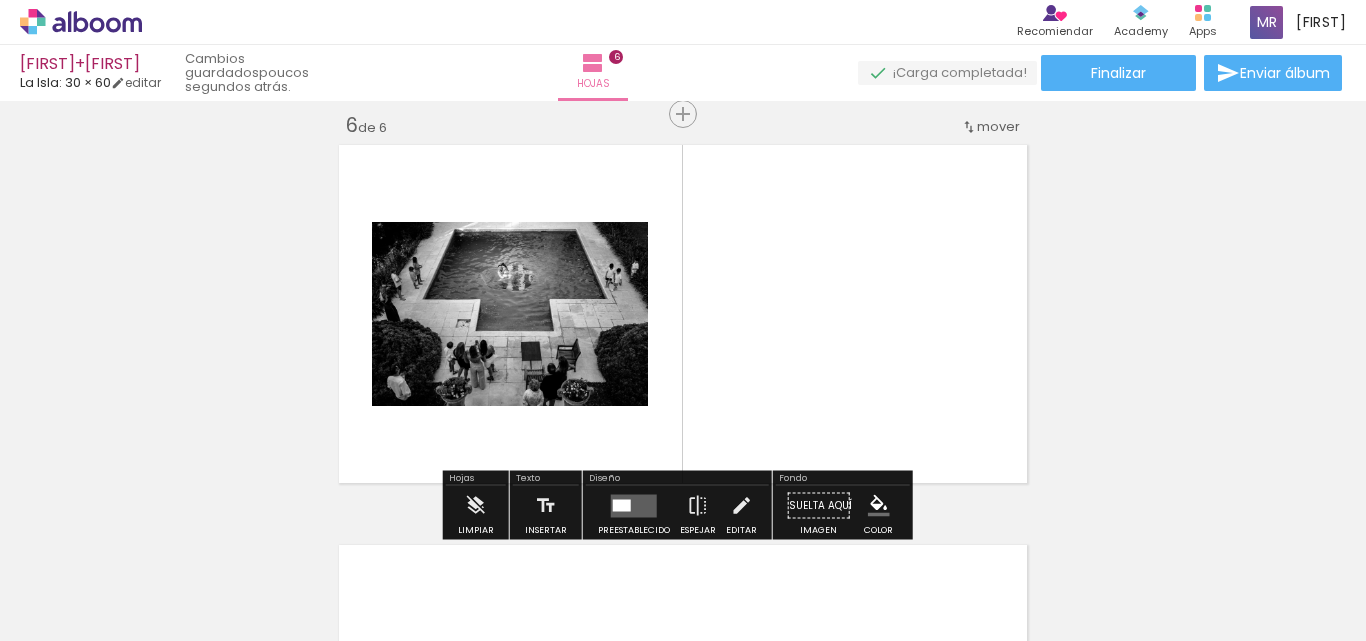 scroll, scrollTop: 2026, scrollLeft: 0, axis: vertical 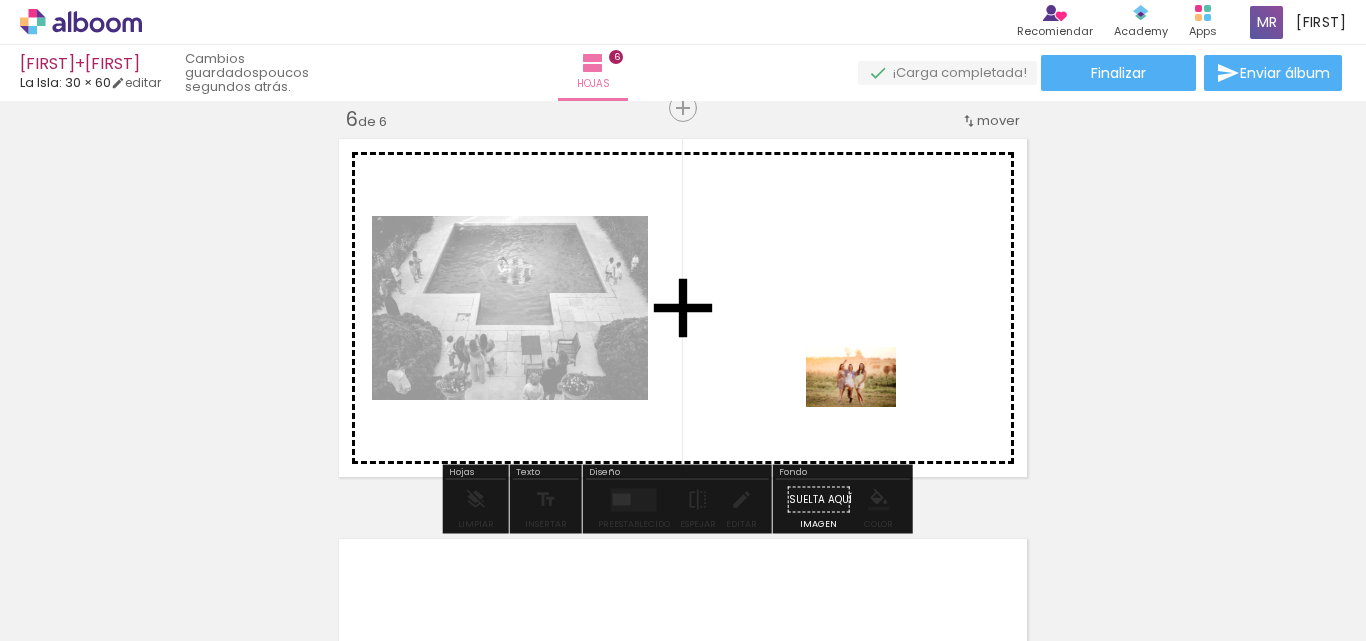 drag, startPoint x: 847, startPoint y: 585, endPoint x: 866, endPoint y: 405, distance: 181 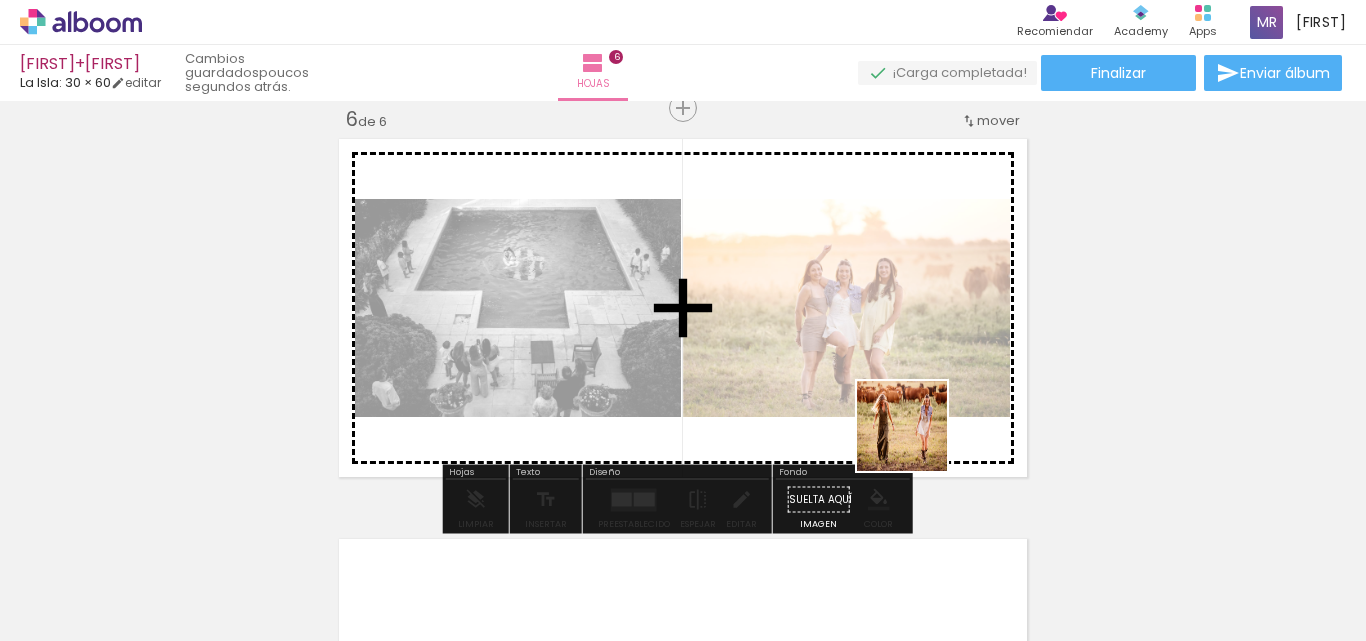 drag, startPoint x: 949, startPoint y: 560, endPoint x: 889, endPoint y: 341, distance: 227.07048 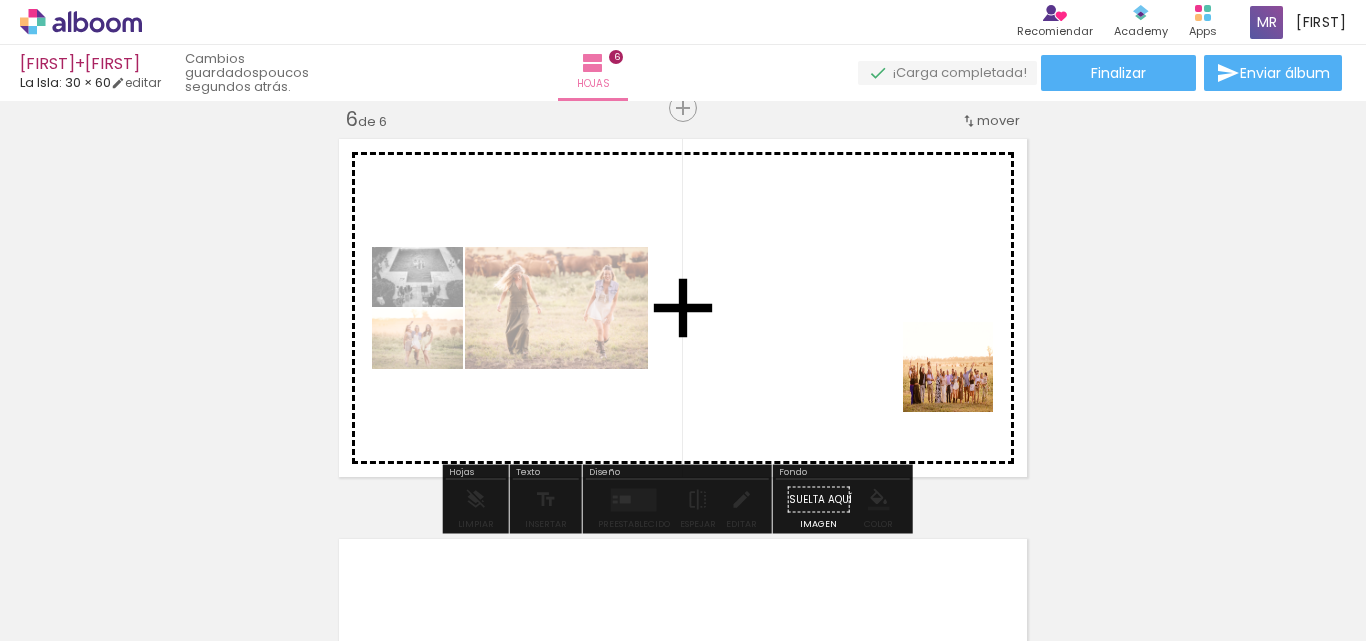drag, startPoint x: 1065, startPoint y: 559, endPoint x: 950, endPoint y: 358, distance: 231.57288 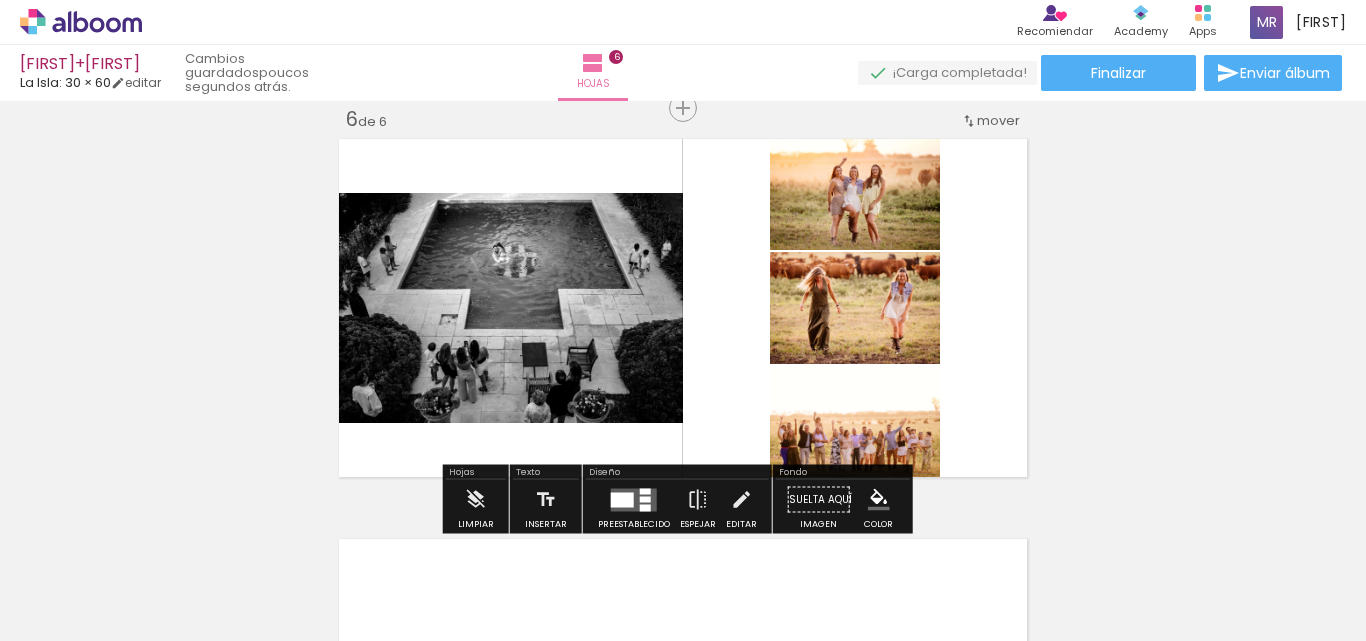 click at bounding box center (634, 499) 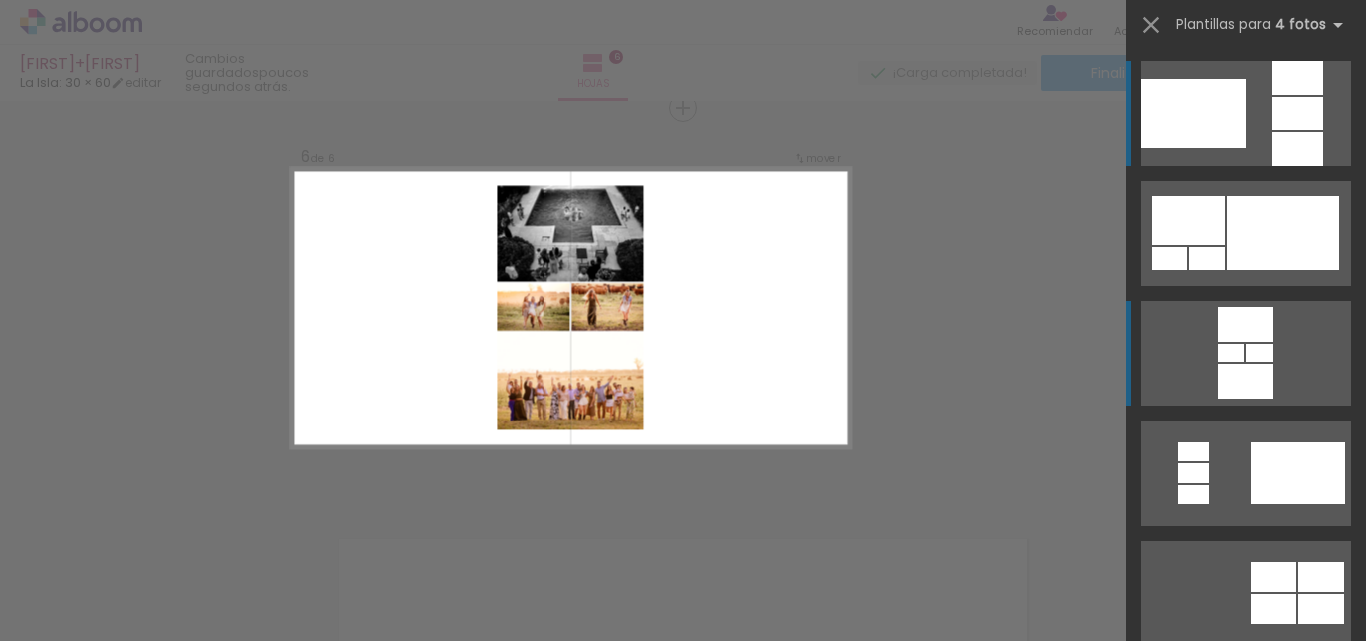 scroll, scrollTop: 2025, scrollLeft: 0, axis: vertical 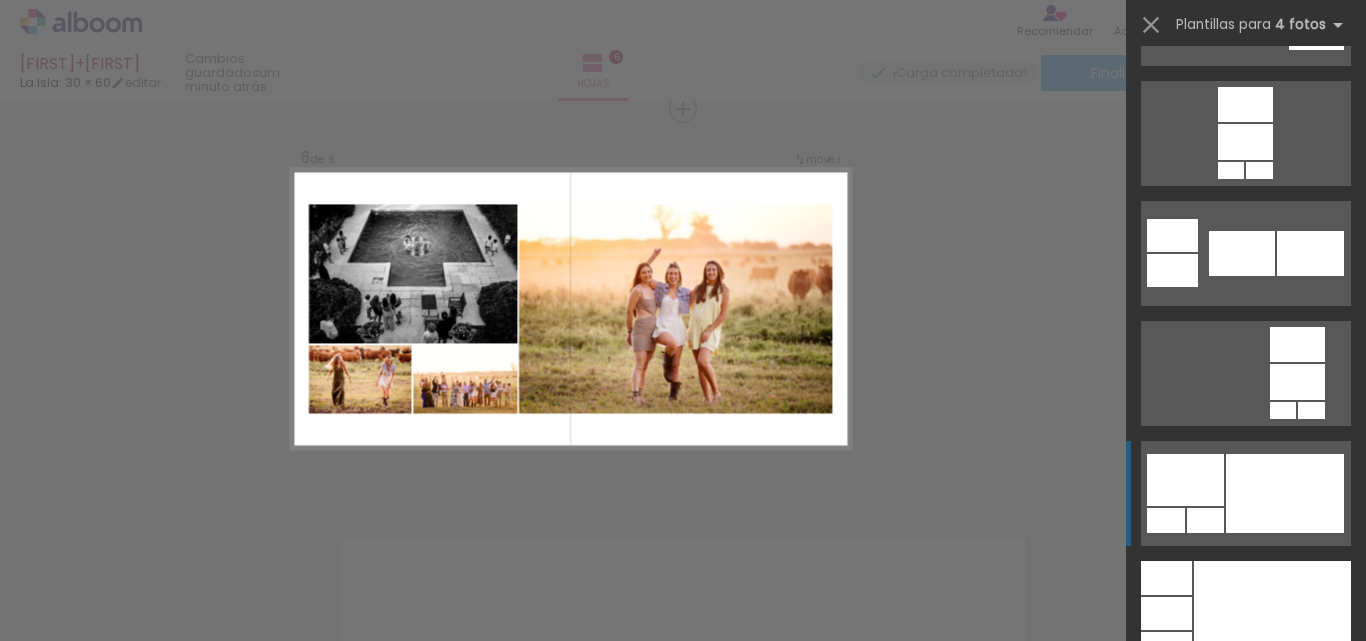 click at bounding box center (1245, 13) 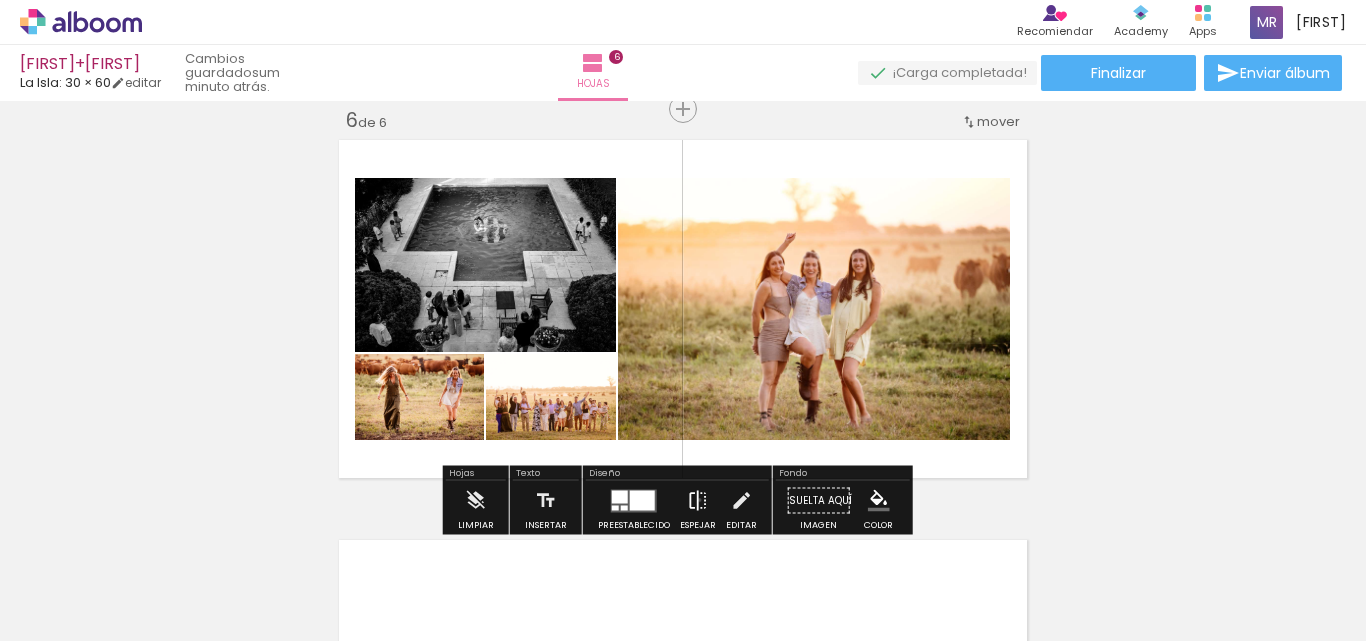 click at bounding box center [698, 501] 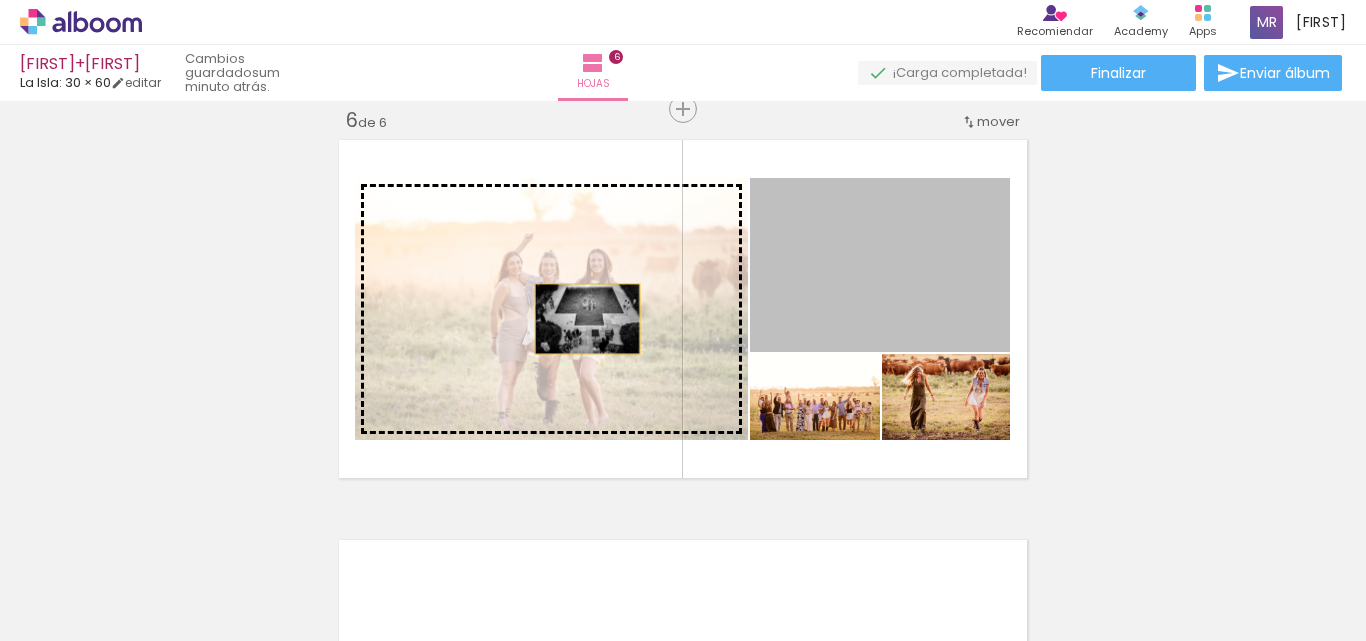 drag, startPoint x: 887, startPoint y: 319, endPoint x: 580, endPoint y: 319, distance: 307 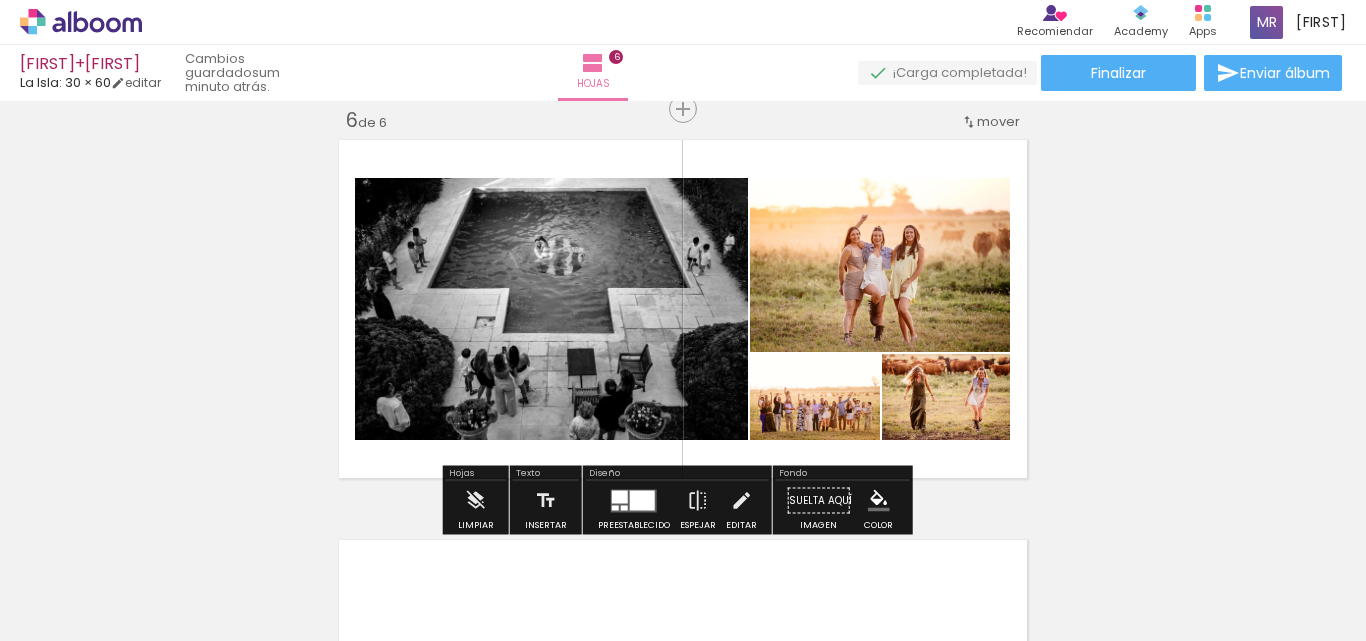 click on "Insertar hoja 1  de 6  Insertar hoja 2  de 6  Insertar hoja 3  de 6  Insertar hoja 4  de 6  Insertar hoja 5  de 6  Insertar hoja 6  de 6" at bounding box center (683, -517) 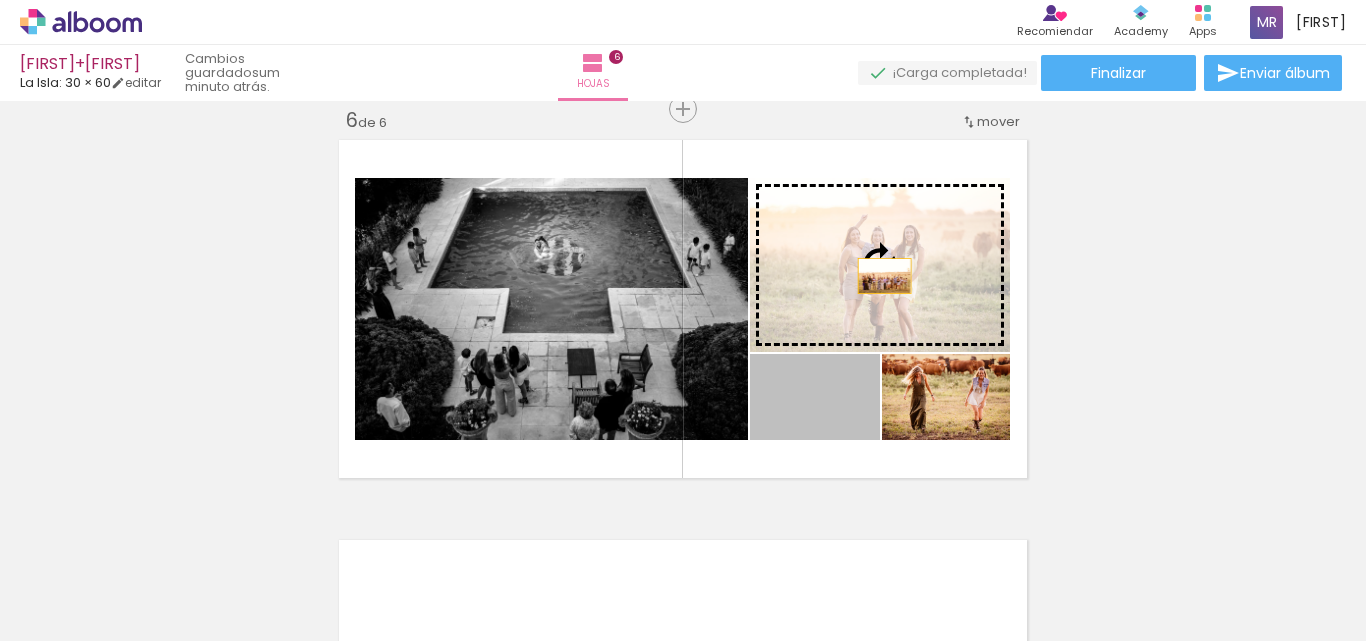 drag, startPoint x: 856, startPoint y: 415, endPoint x: 877, endPoint y: 276, distance: 140.57738 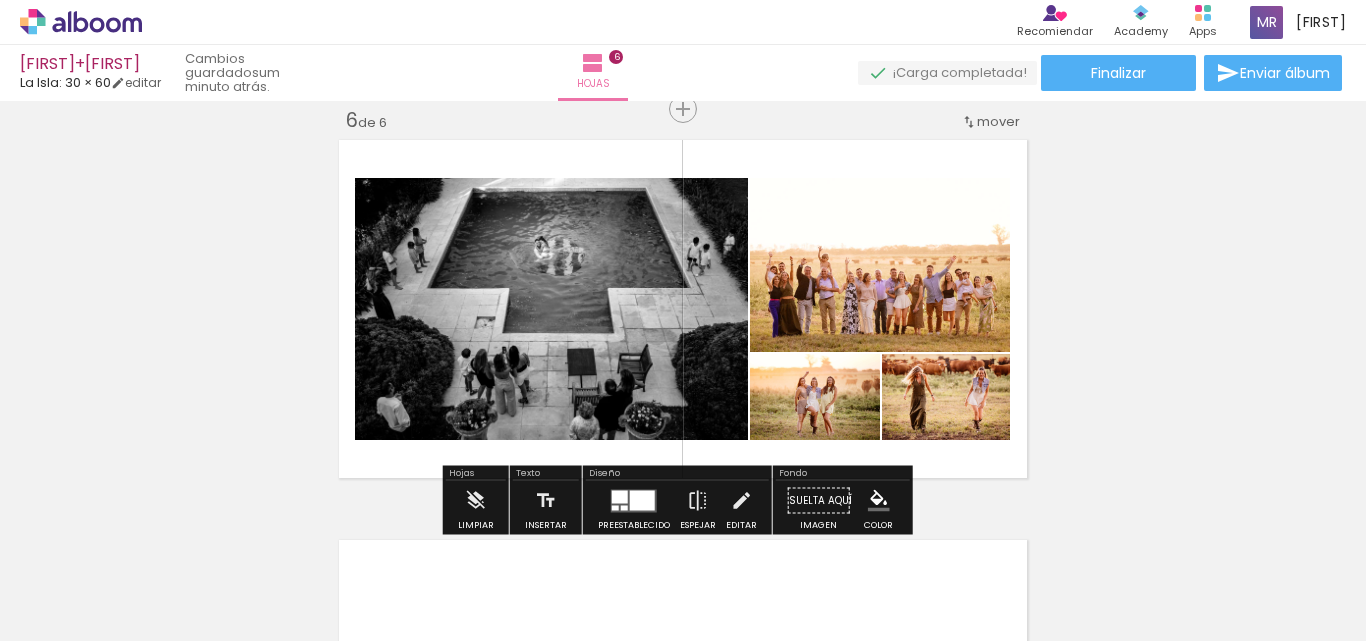 click on "Insertar hoja 1  de 6  Insertar hoja 2  de 6  Insertar hoja 3  de 6  Insertar hoja 4  de 6  Insertar hoja 5  de 6  Insertar hoja 6  de 6" at bounding box center (683, -517) 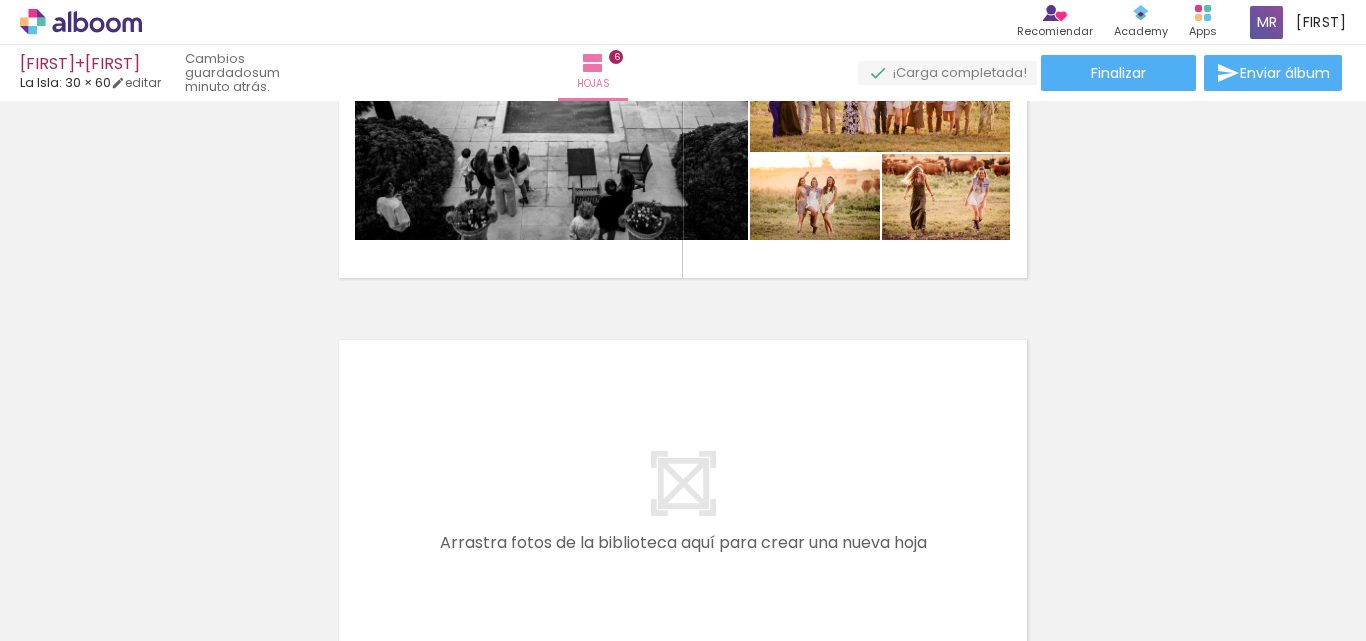 scroll, scrollTop: 2325, scrollLeft: 0, axis: vertical 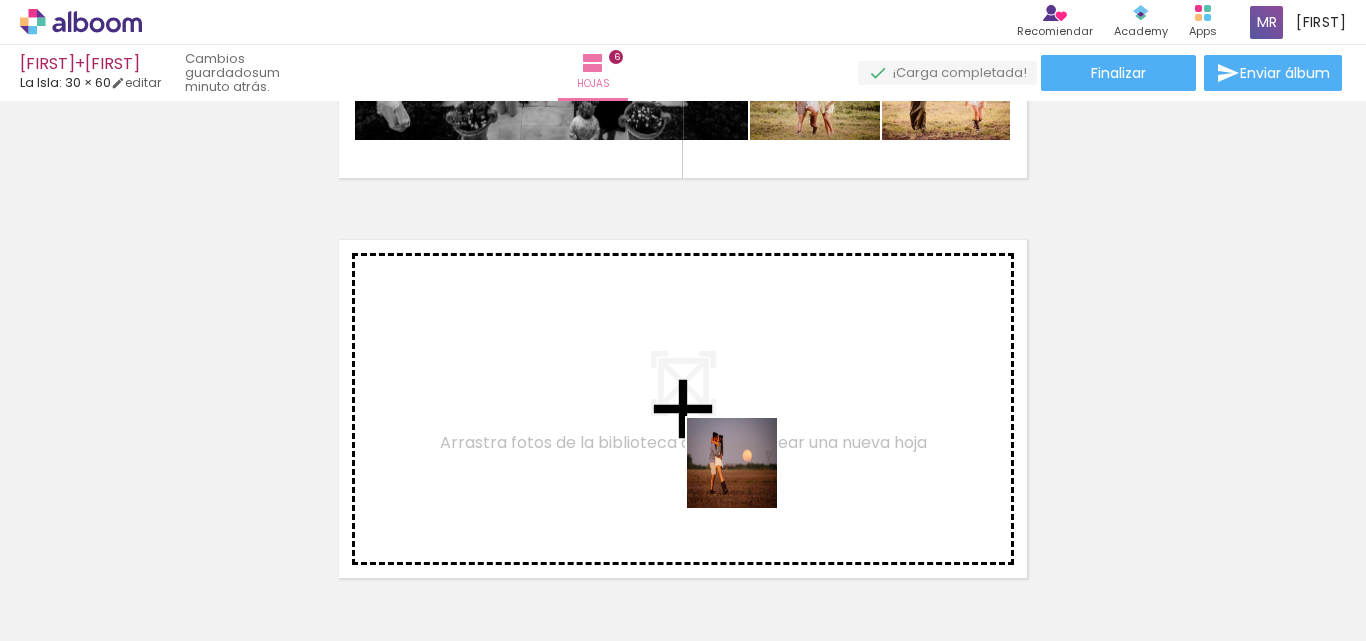 drag, startPoint x: 747, startPoint y: 478, endPoint x: 732, endPoint y: 459, distance: 24.207438 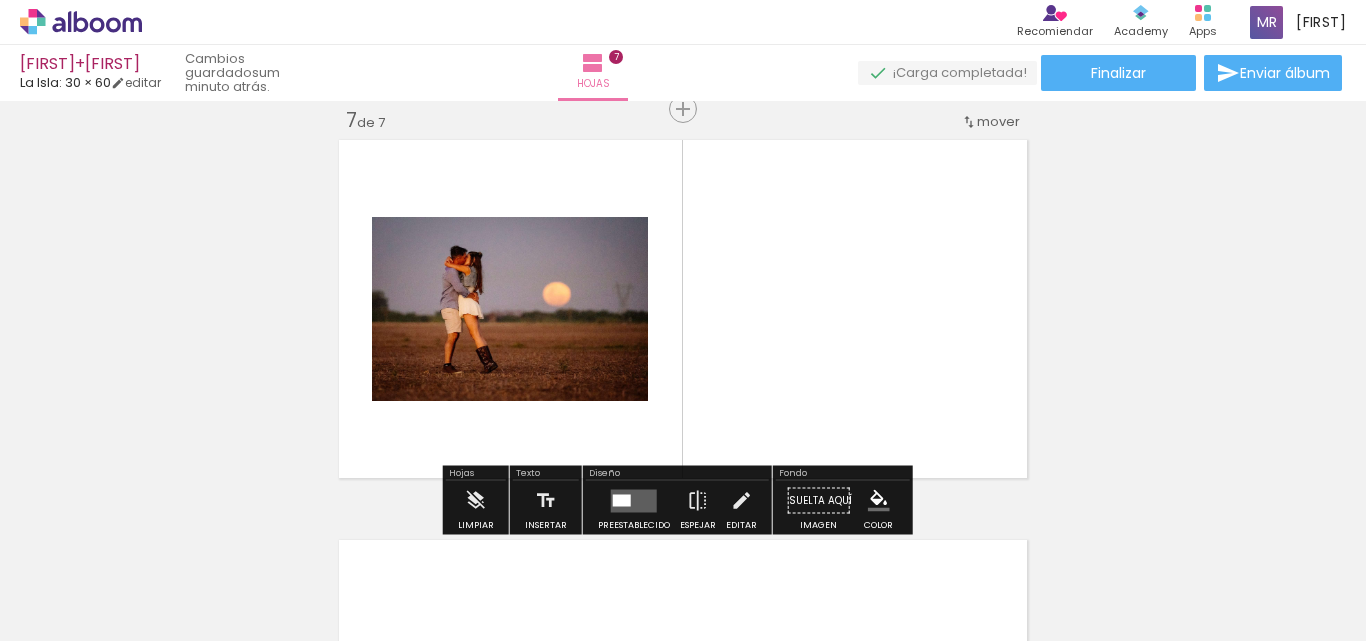 scroll, scrollTop: 2426, scrollLeft: 0, axis: vertical 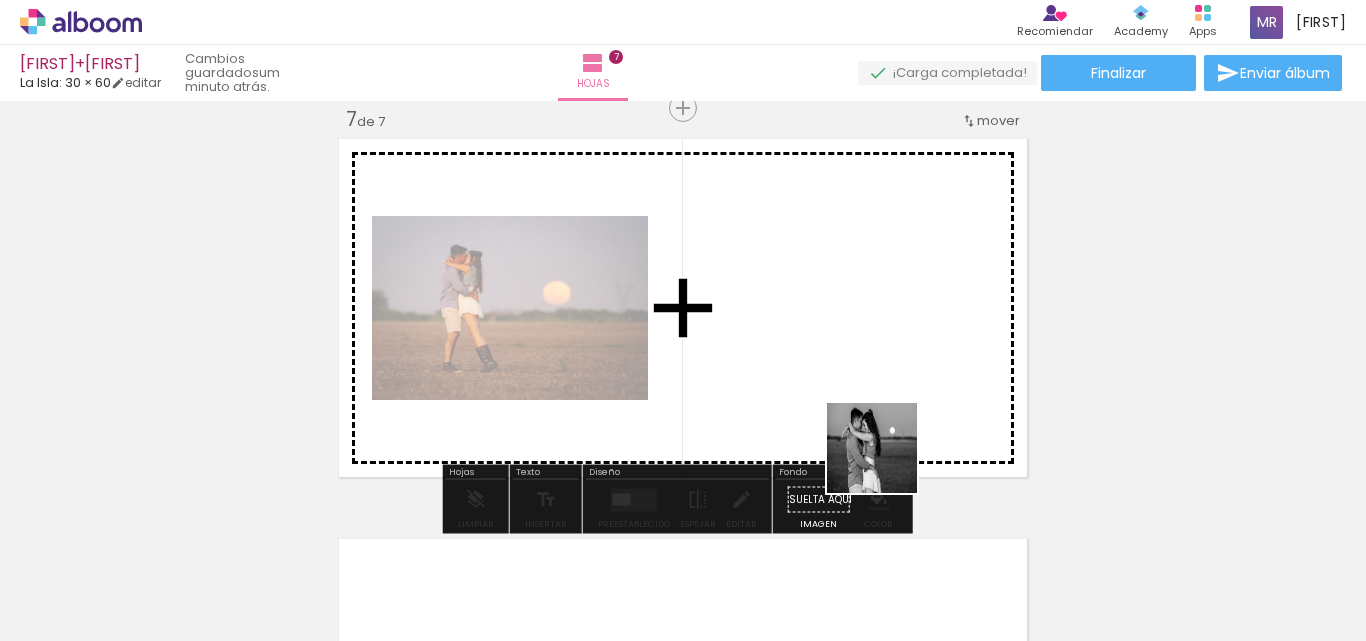 drag, startPoint x: 887, startPoint y: 463, endPoint x: 1072, endPoint y: 576, distance: 216.78099 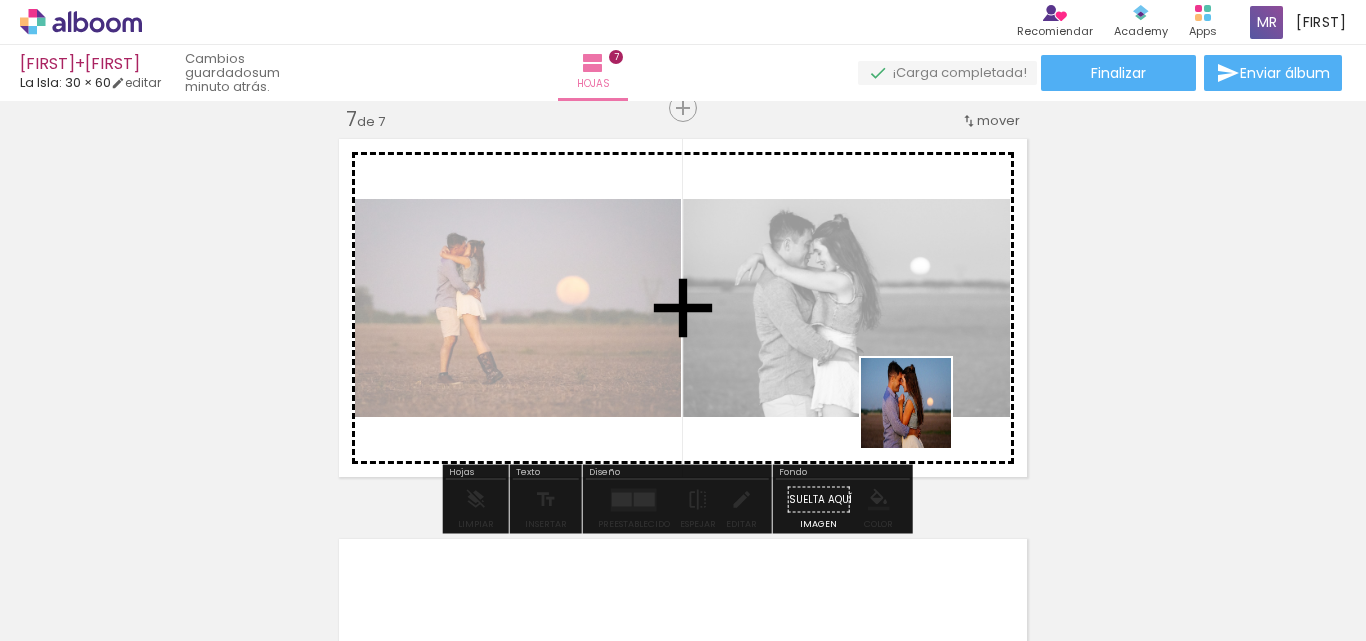 drag, startPoint x: 1079, startPoint y: 582, endPoint x: 919, endPoint y: 416, distance: 230.55585 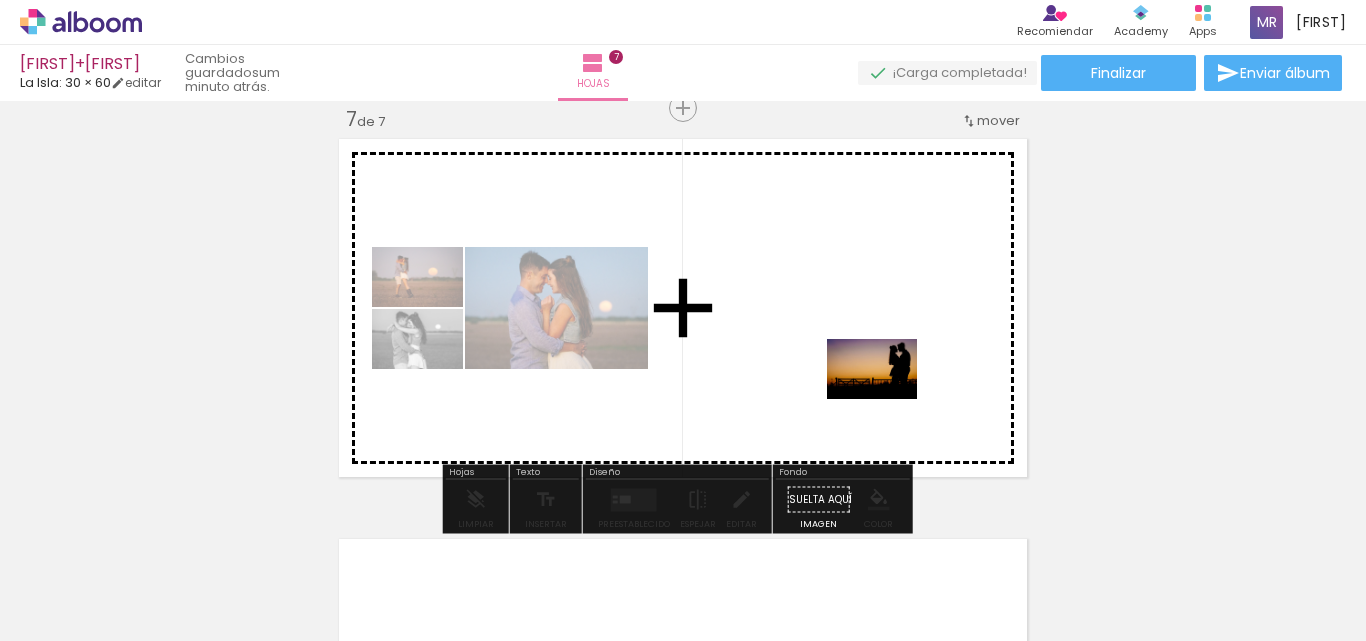 drag, startPoint x: 1159, startPoint y: 567, endPoint x: 887, endPoint y: 399, distance: 319.69986 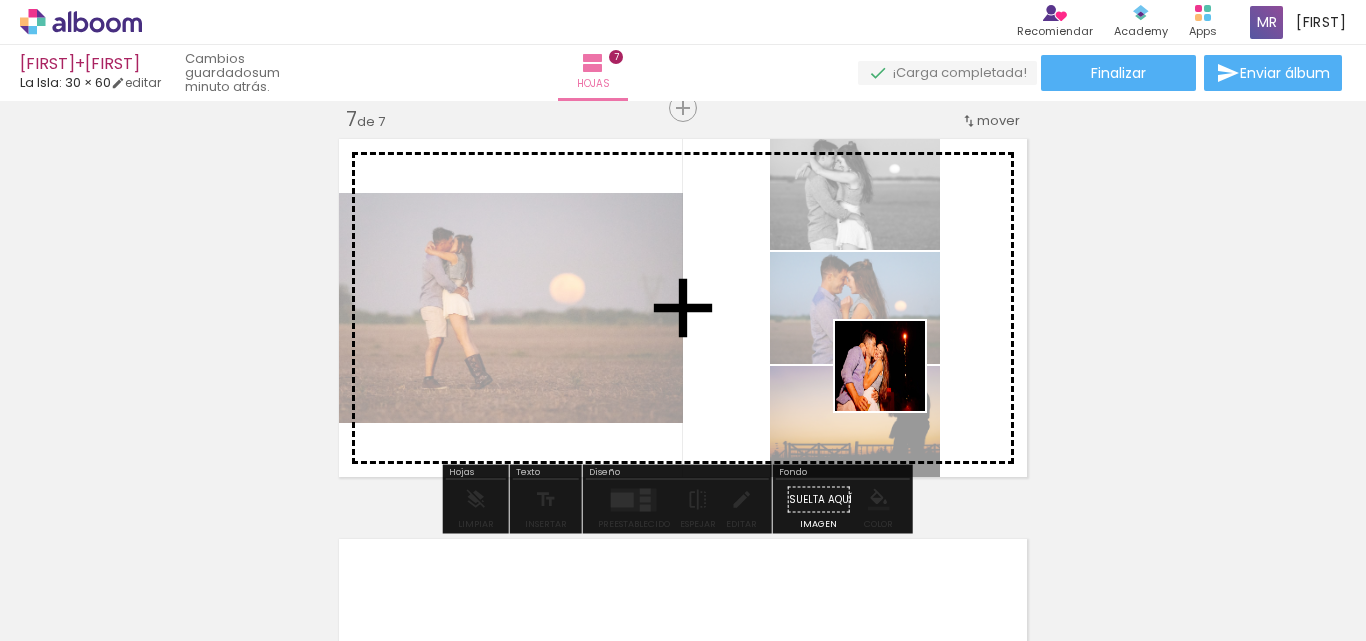 drag, startPoint x: 1269, startPoint y: 556, endPoint x: 786, endPoint y: 345, distance: 527.07684 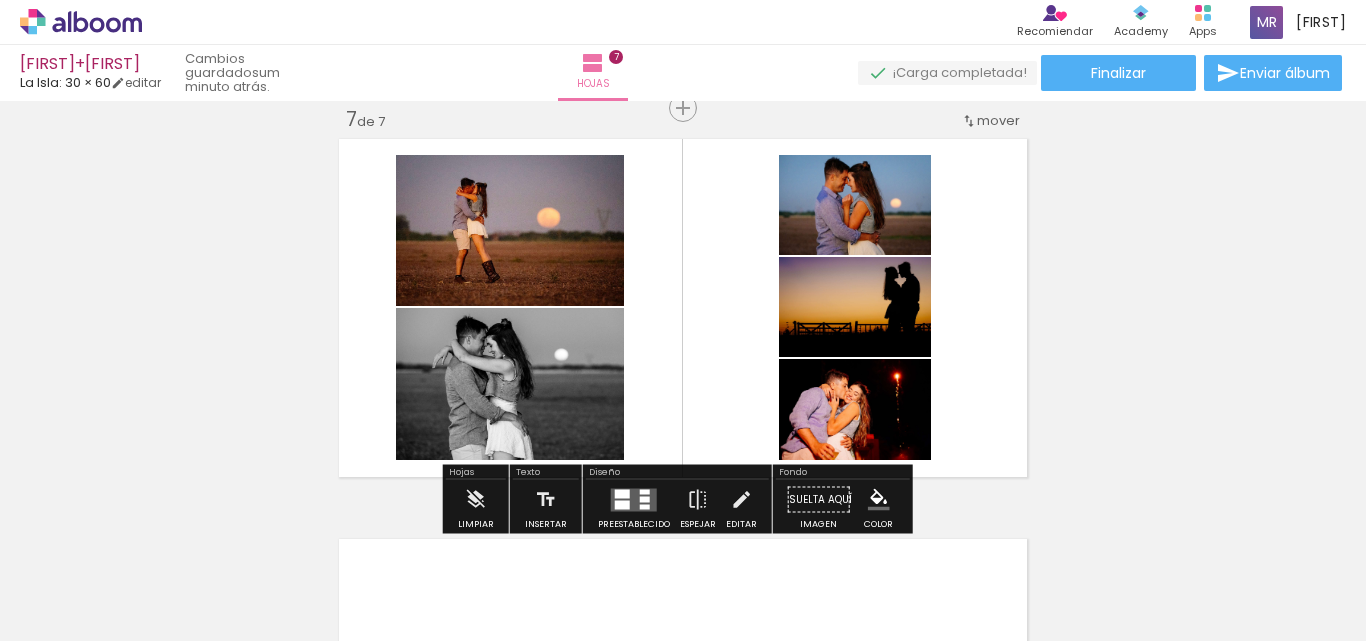 click at bounding box center (634, 499) 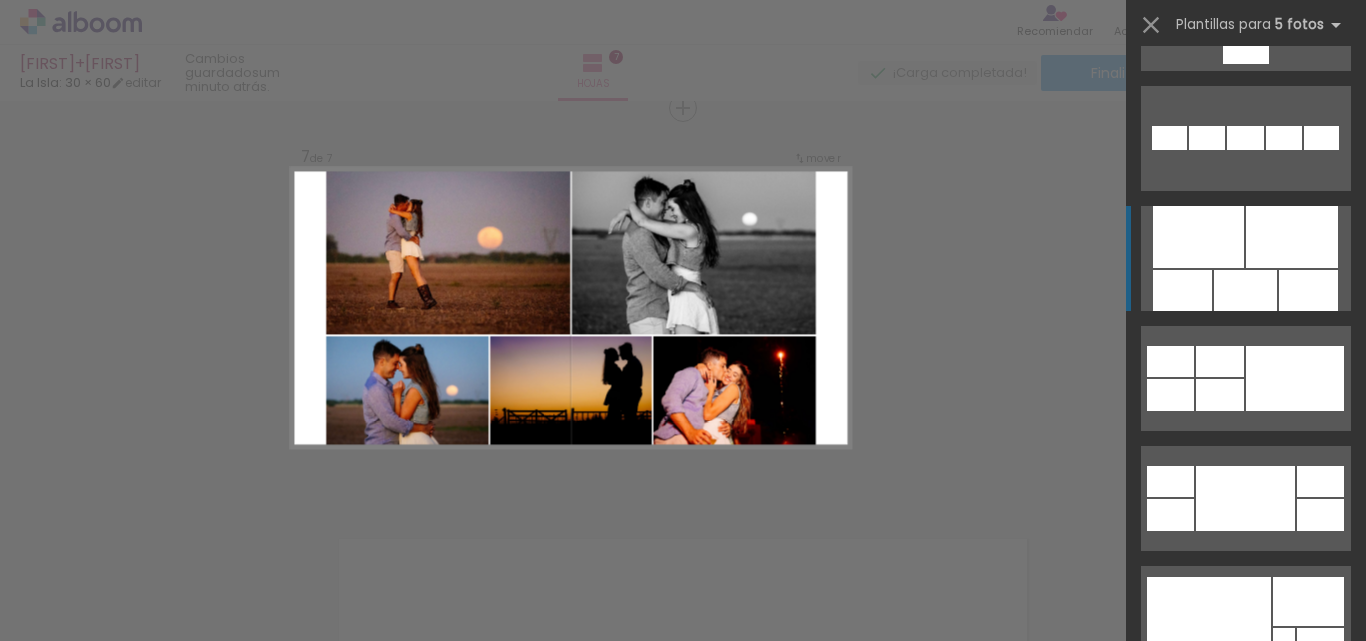 scroll, scrollTop: 1100, scrollLeft: 0, axis: vertical 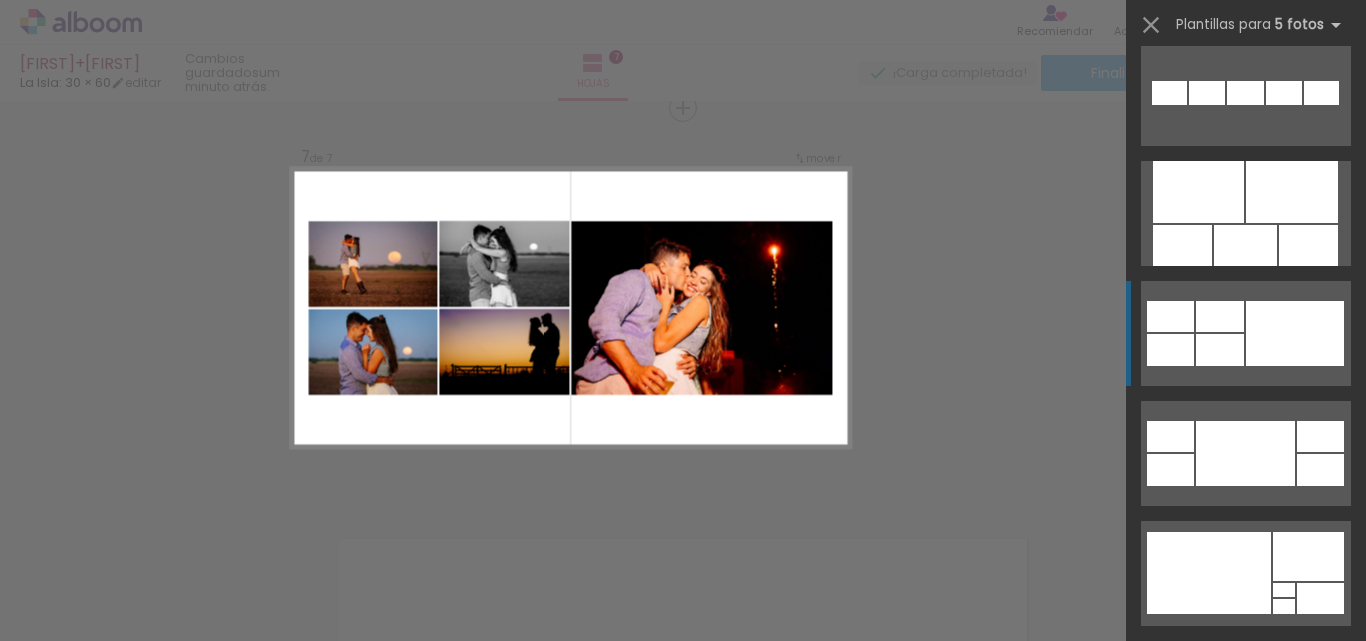 click at bounding box center [1284, 606] 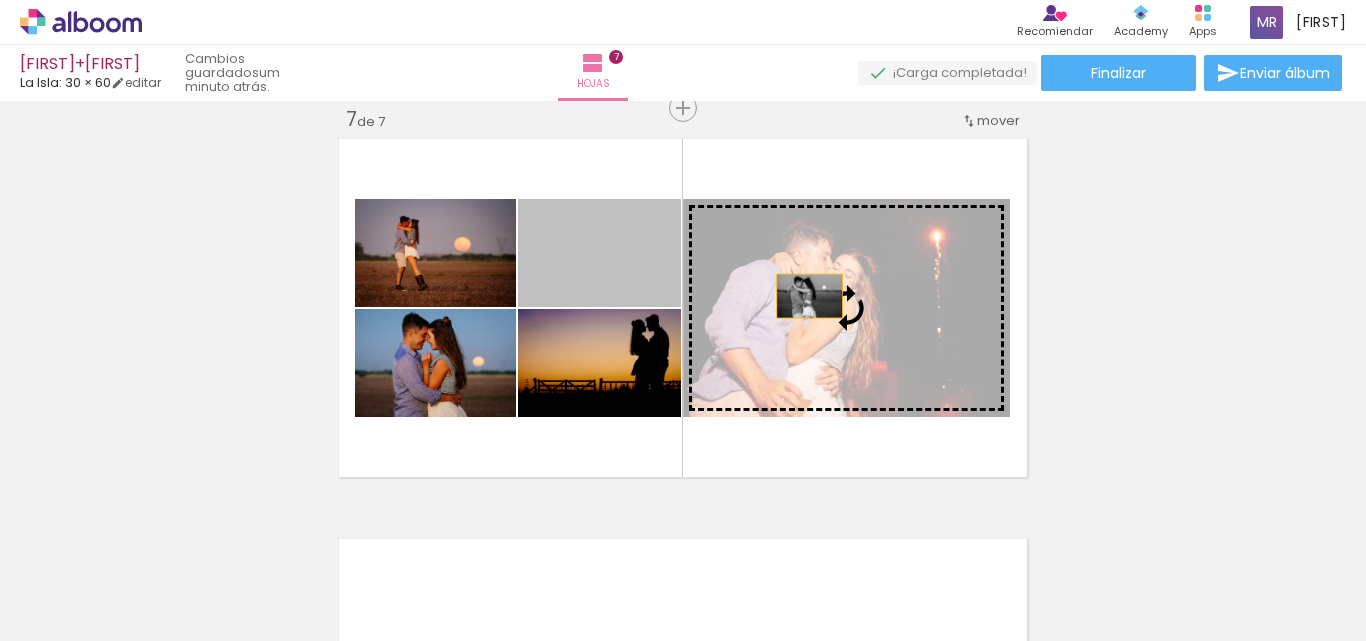 drag, startPoint x: 646, startPoint y: 287, endPoint x: 802, endPoint y: 296, distance: 156.2594 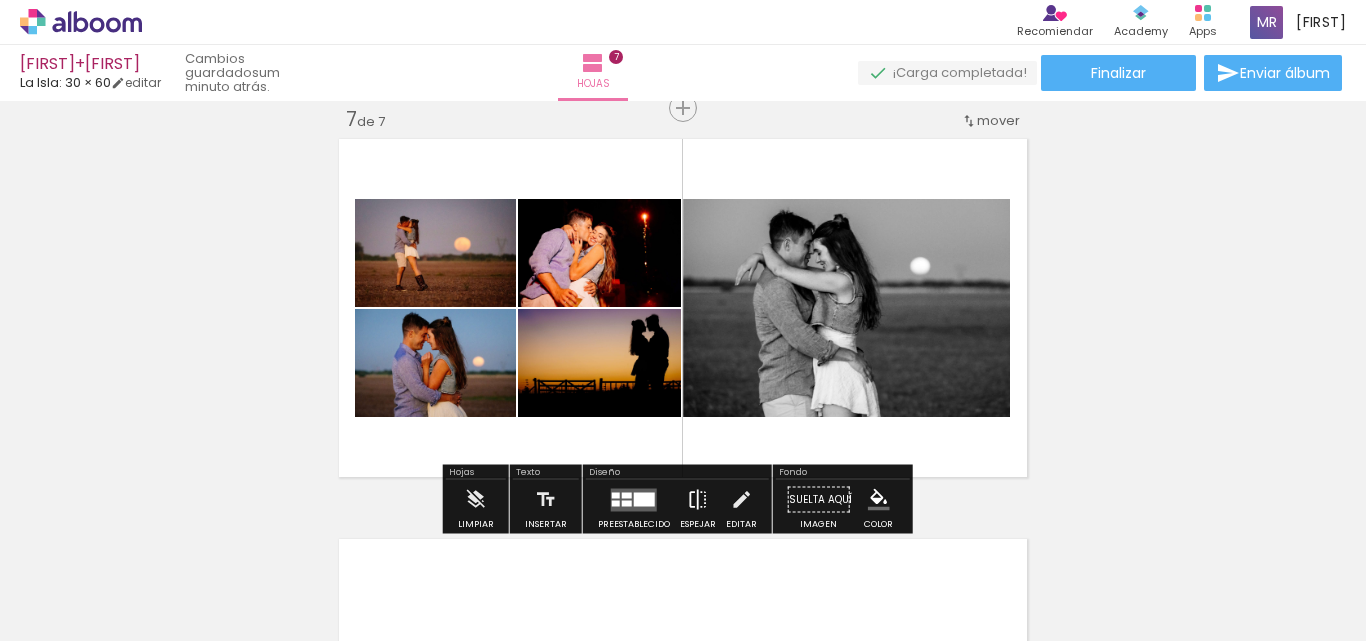 click at bounding box center (698, 500) 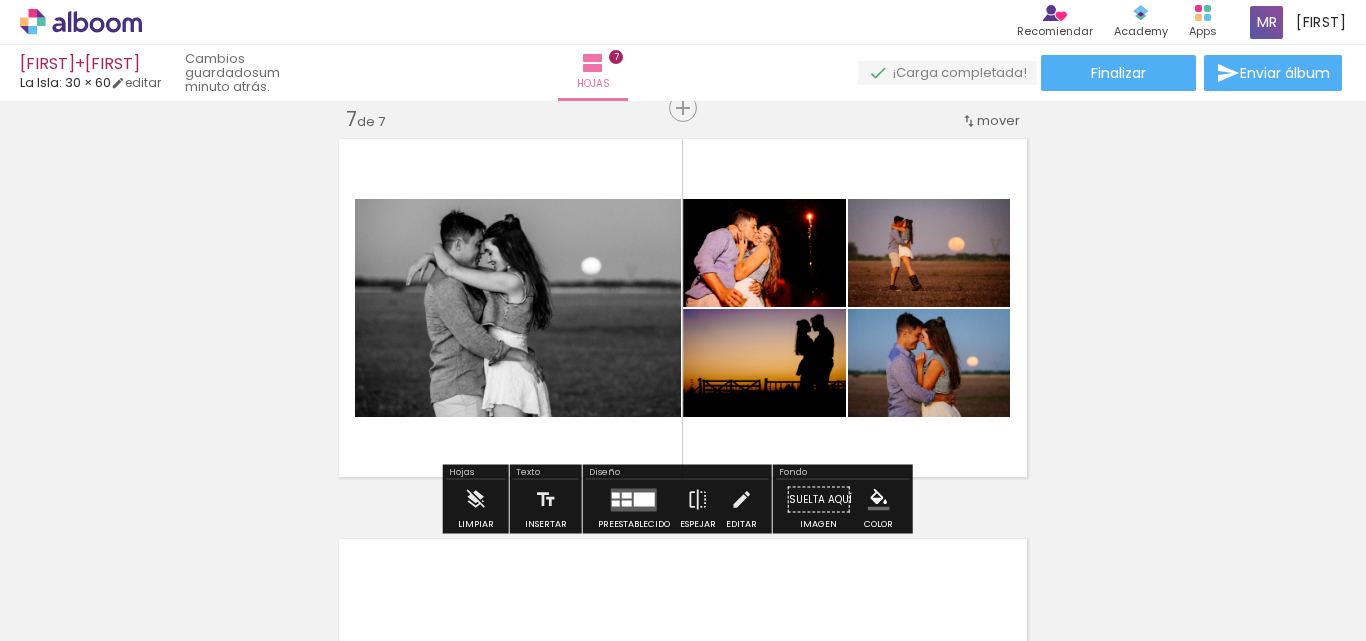click on "Insertar hoja 1  de 7  Insertar hoja 2  de 7  Insertar hoja 3  de 7  Insertar hoja 4  de 7  Insertar hoja 5  de 7  Insertar hoja 6  de 7  Insertar hoja 7  de 7" at bounding box center [683, -718] 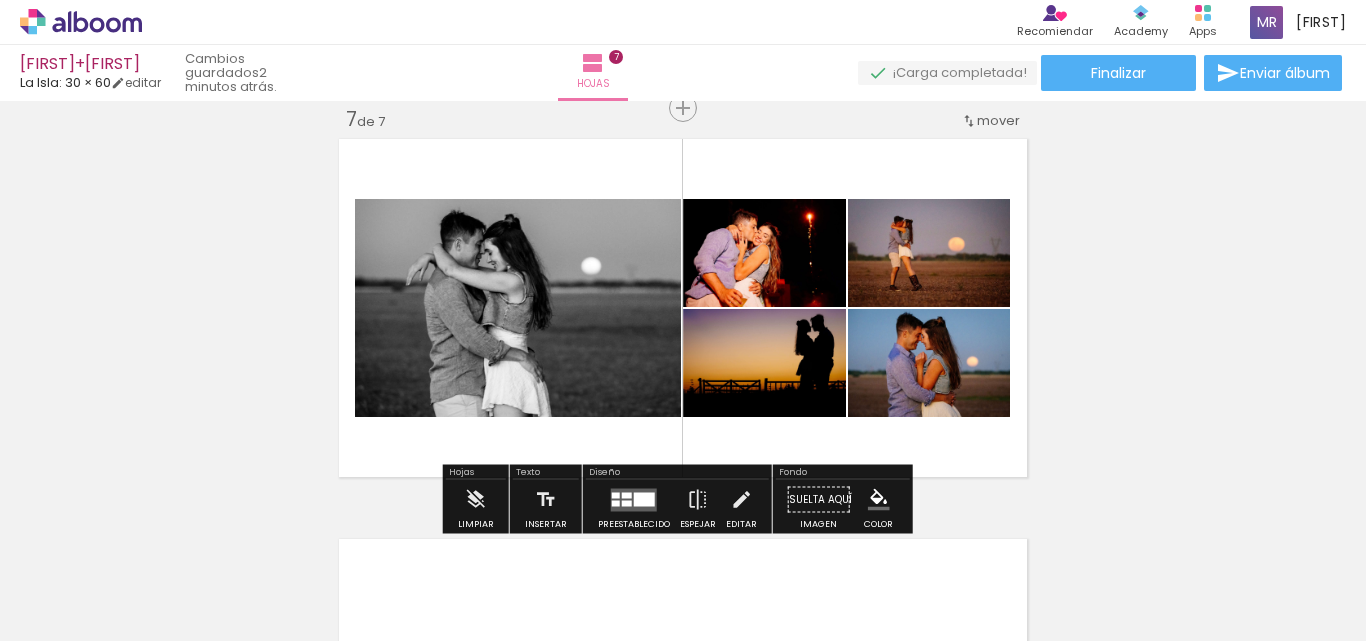 click at bounding box center (634, 500) 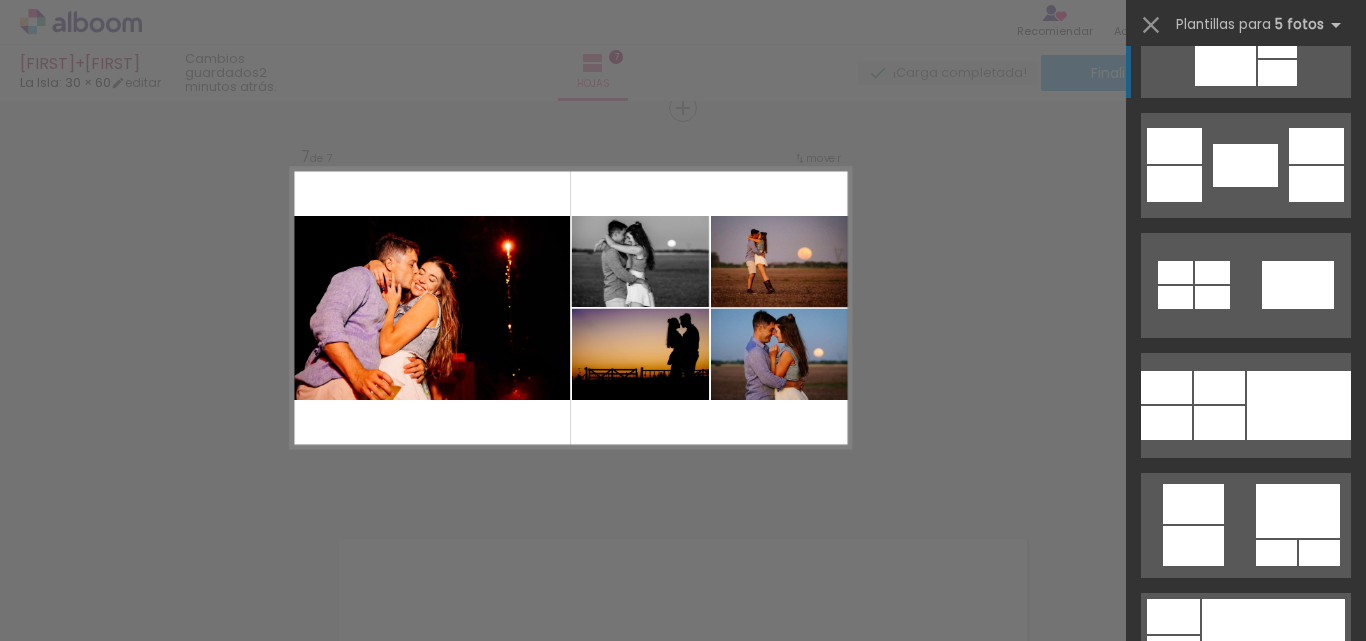 scroll, scrollTop: 3220, scrollLeft: 0, axis: vertical 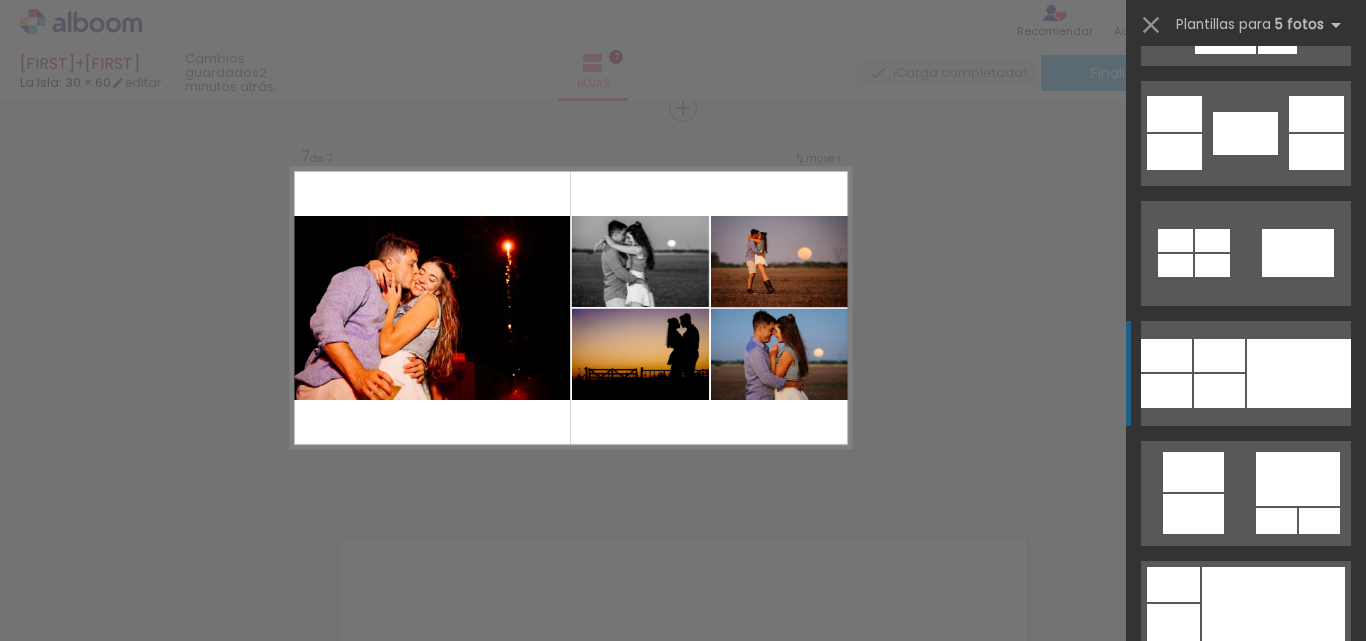 click at bounding box center [1276, -107] 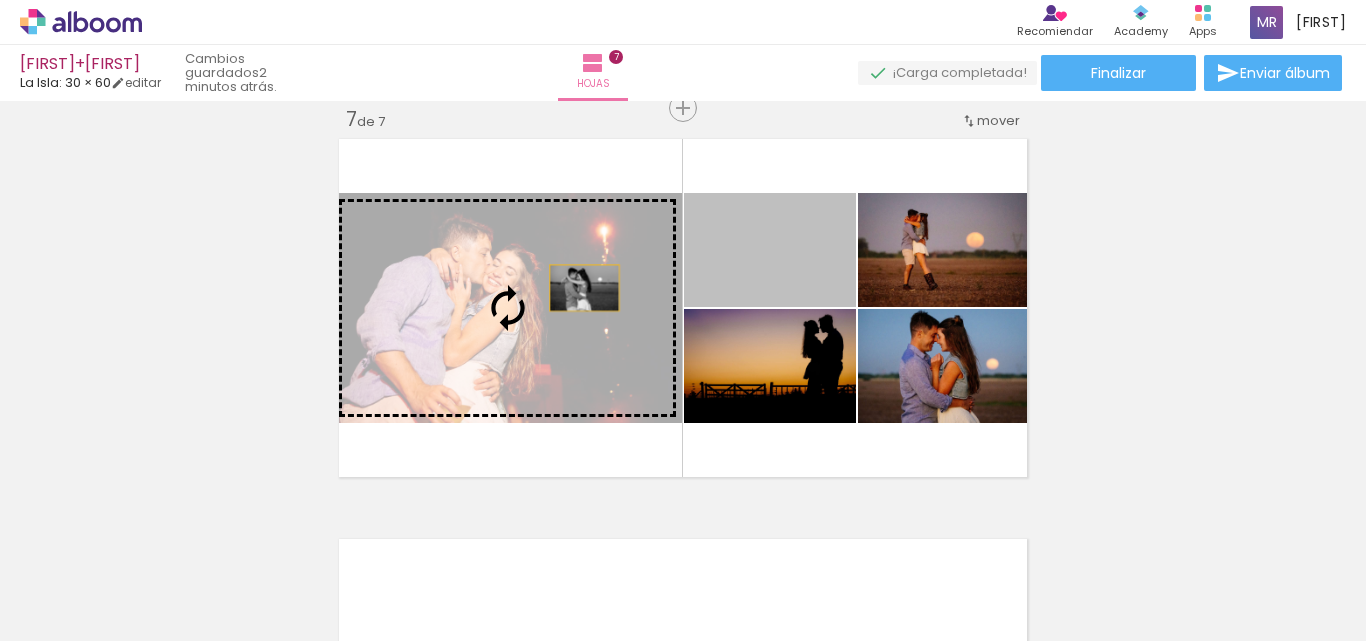 drag, startPoint x: 820, startPoint y: 276, endPoint x: 577, endPoint y: 288, distance: 243.29611 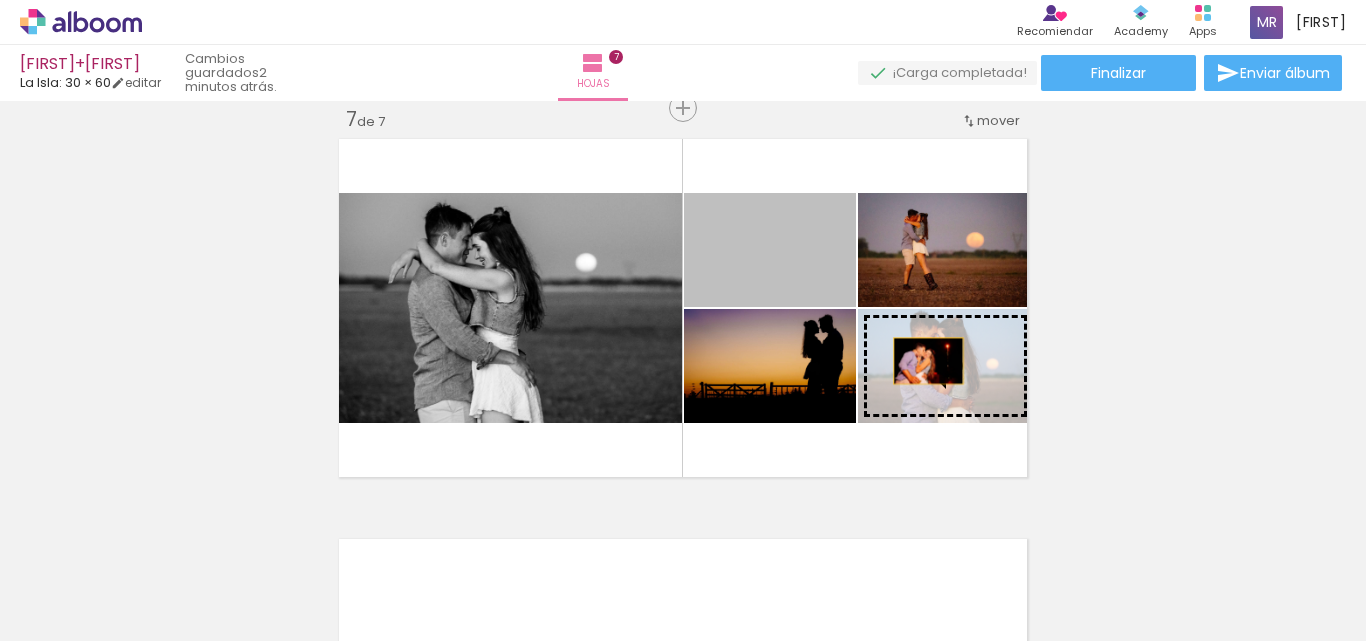 drag, startPoint x: 824, startPoint y: 288, endPoint x: 921, endPoint y: 361, distance: 121.40016 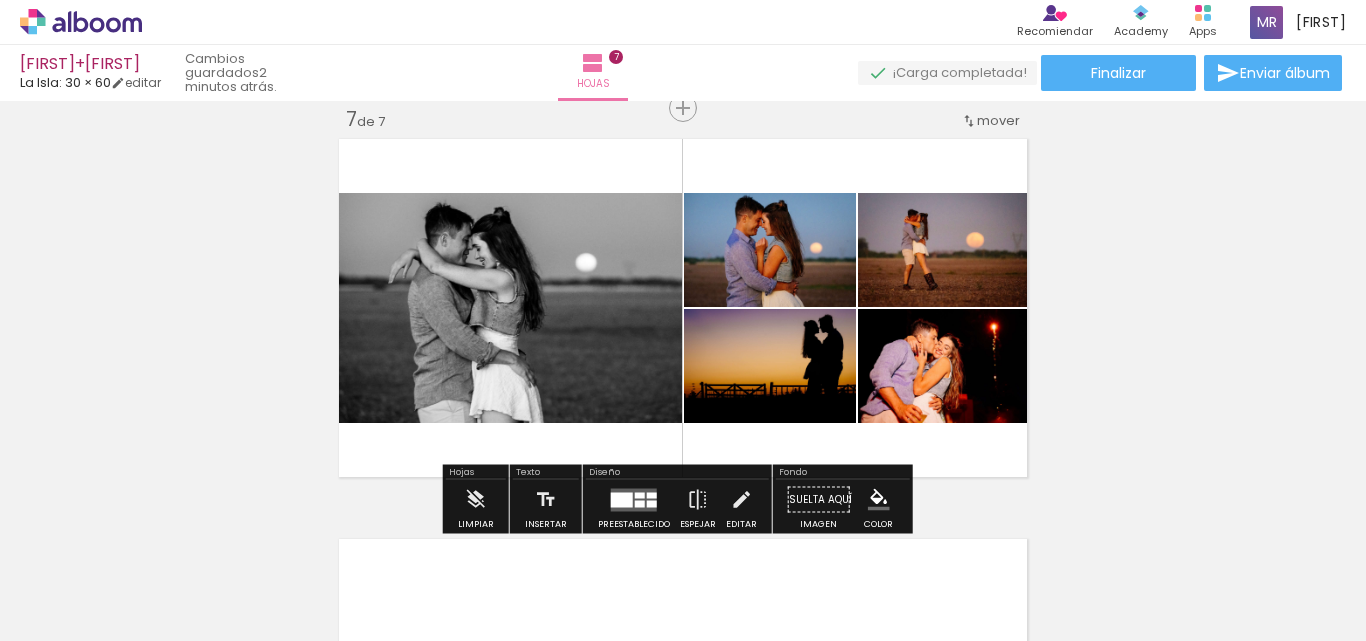 click on "Insertar hoja 1  de 7  Insertar hoja 2  de 7  Insertar hoja 3  de 7  Insertar hoja 4  de 7  Insertar hoja 5  de 7  Insertar hoja 6  de 7  Insertar hoja 7  de 7" at bounding box center (683, -718) 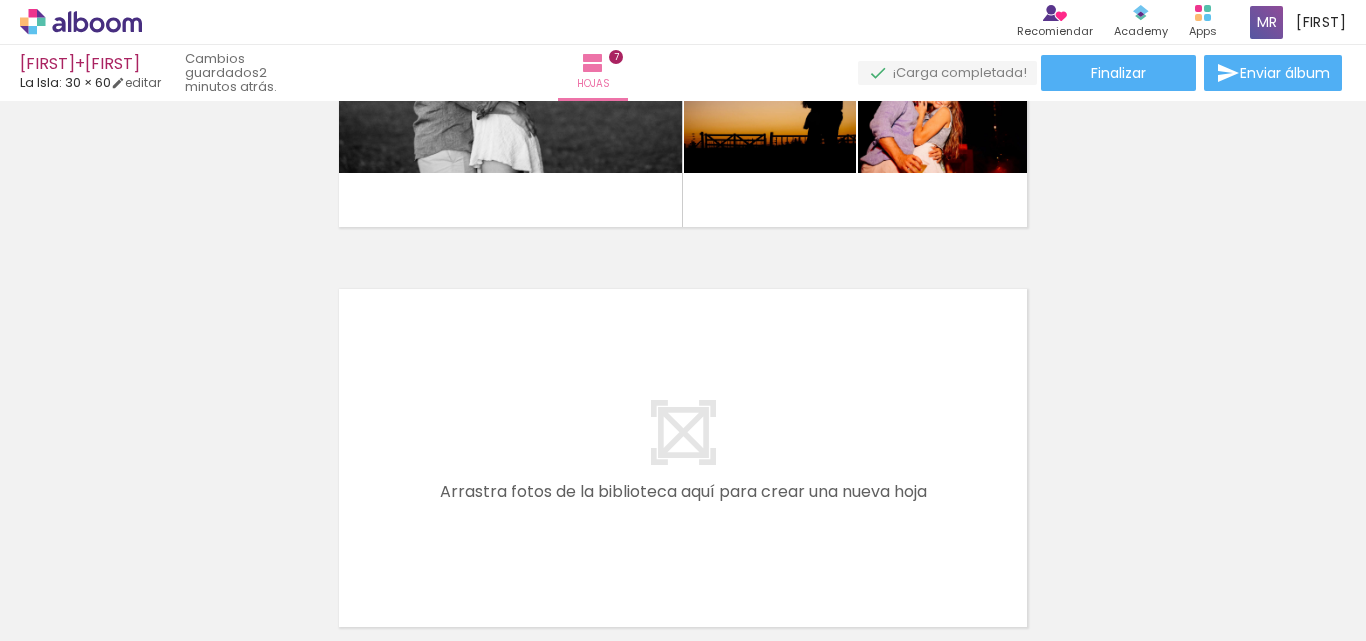 scroll, scrollTop: 2726, scrollLeft: 0, axis: vertical 